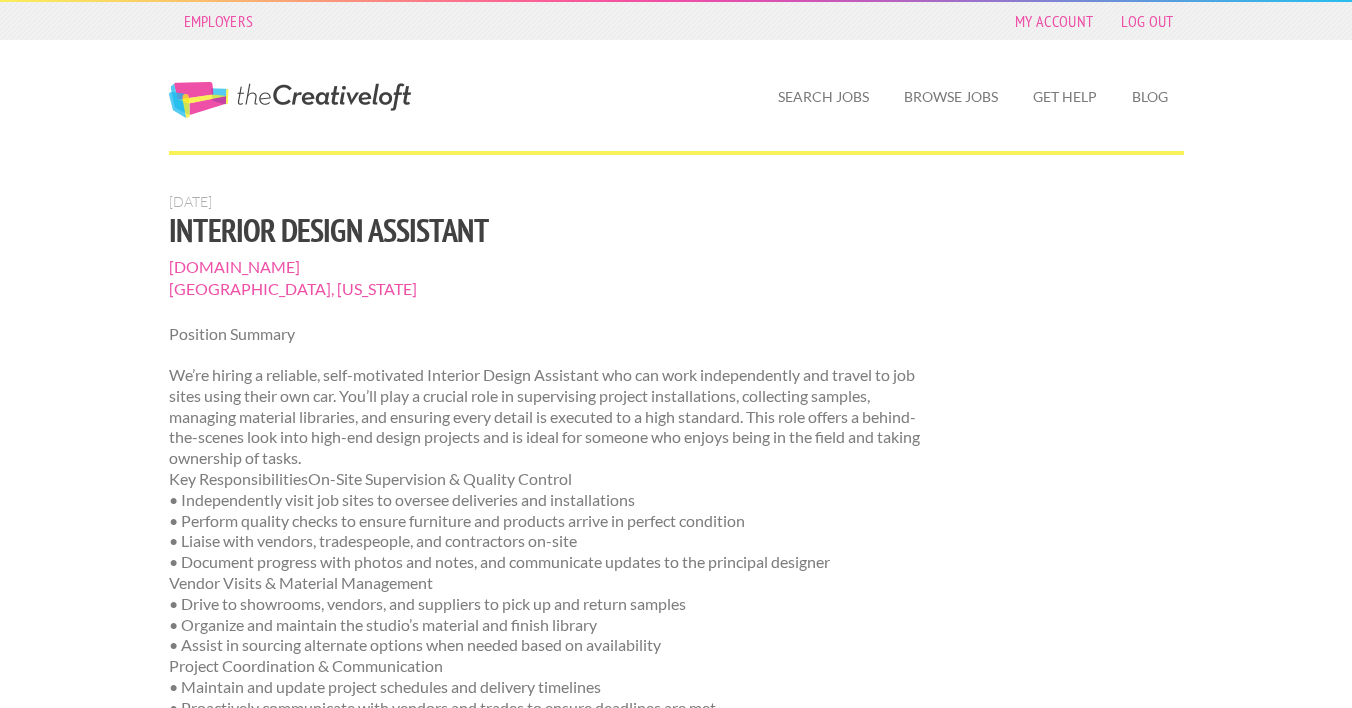 scroll, scrollTop: 61, scrollLeft: 0, axis: vertical 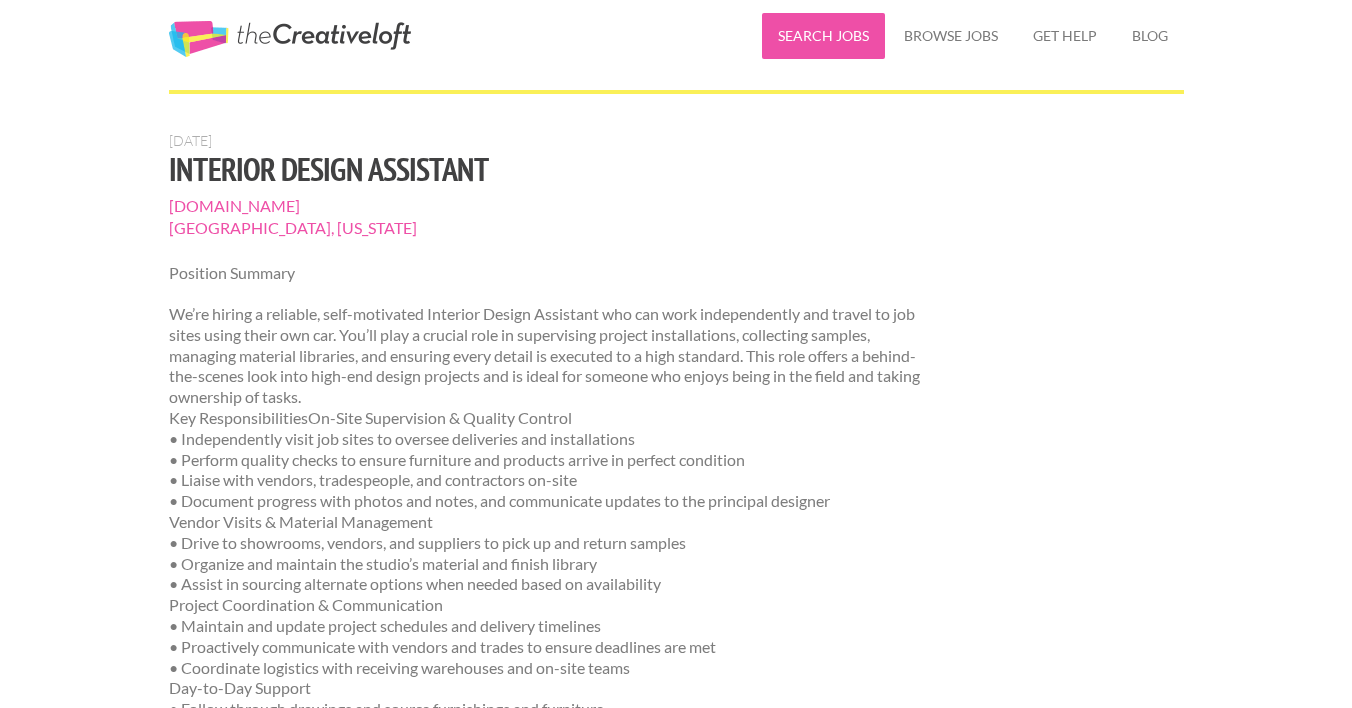 click on "Search Jobs" at bounding box center (823, 36) 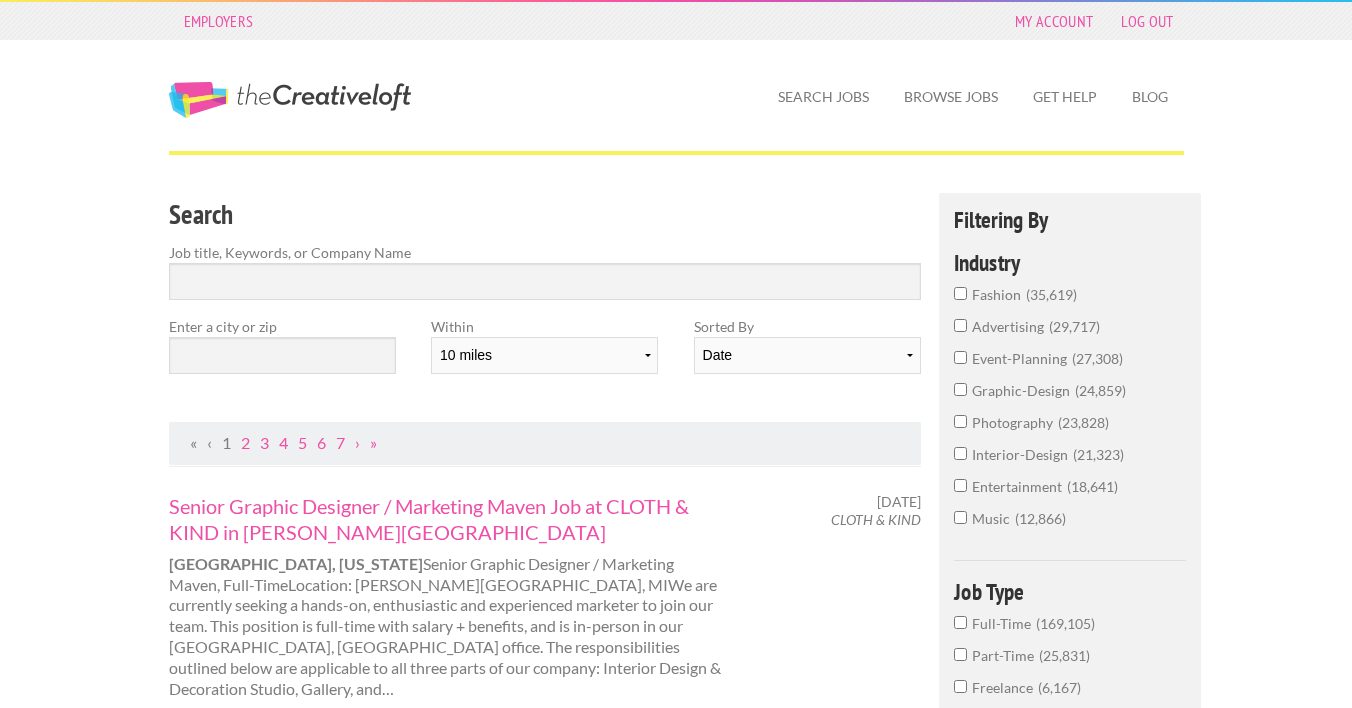 scroll, scrollTop: 0, scrollLeft: 0, axis: both 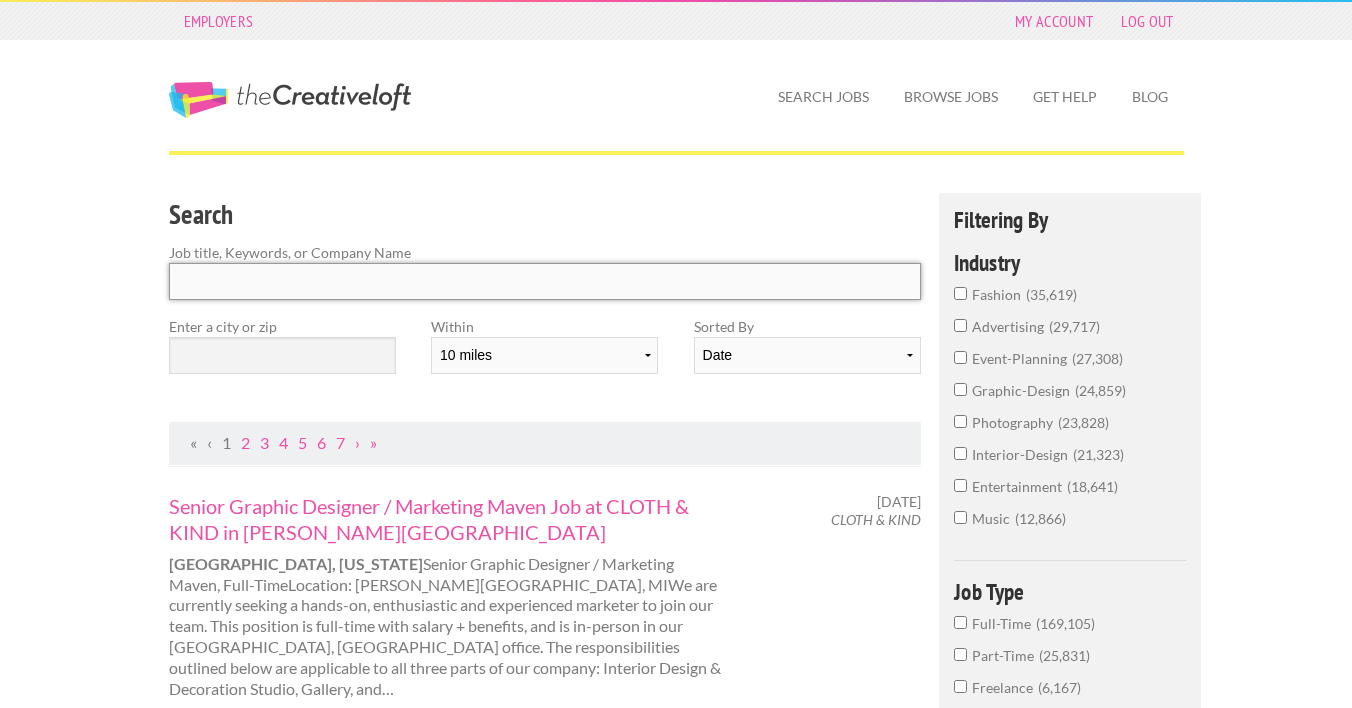 click at bounding box center [545, 281] 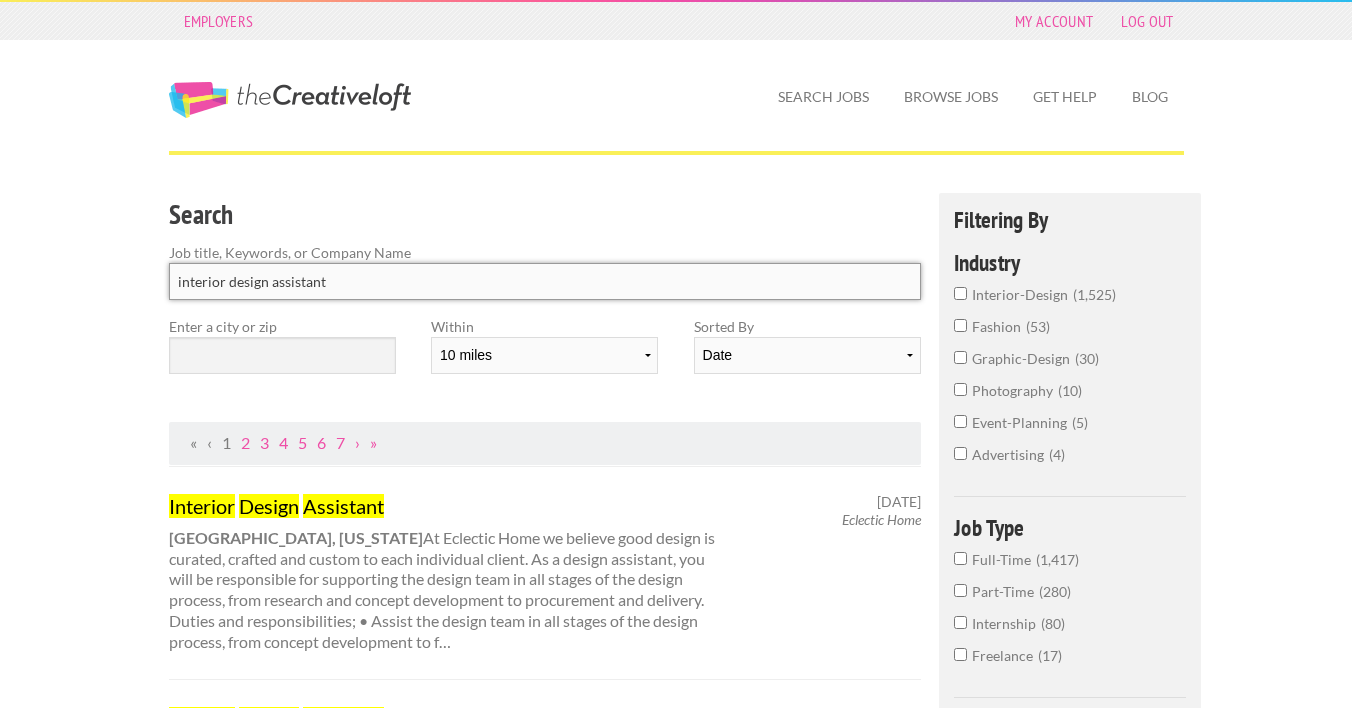 type on "interior design assistant" 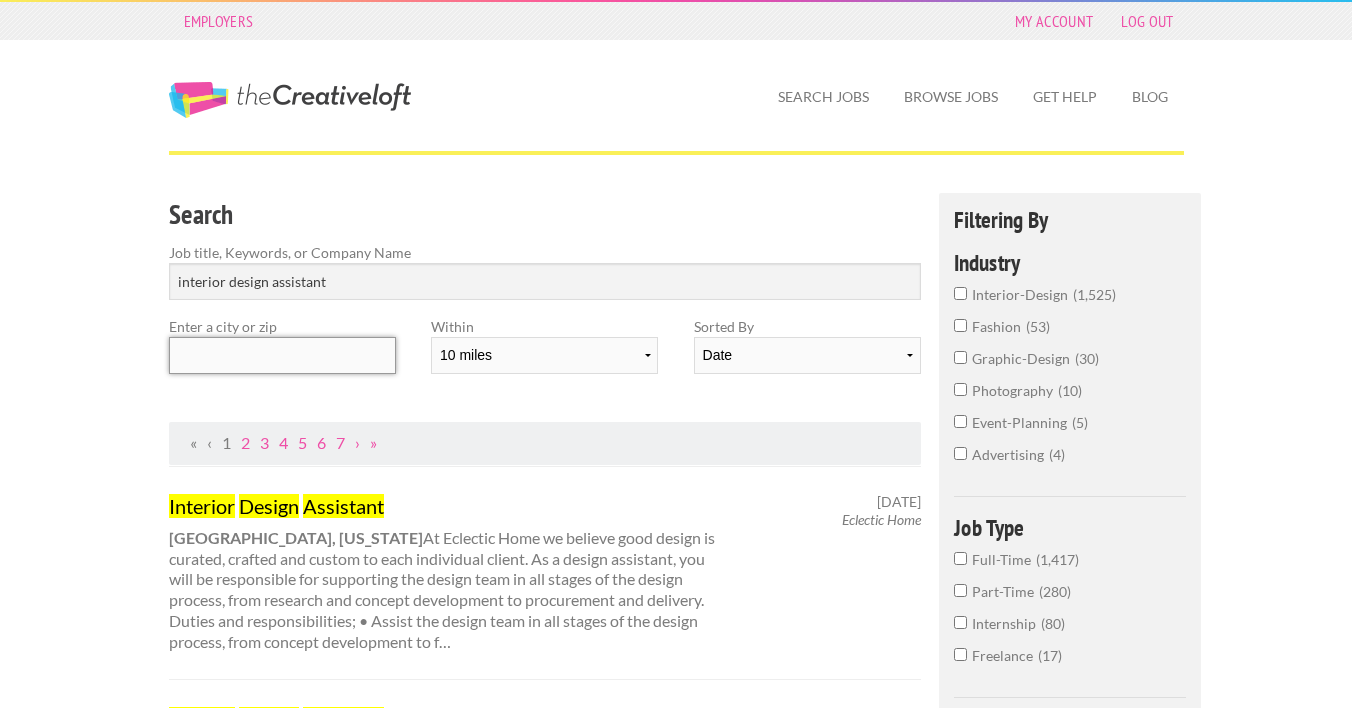 click at bounding box center [282, 355] 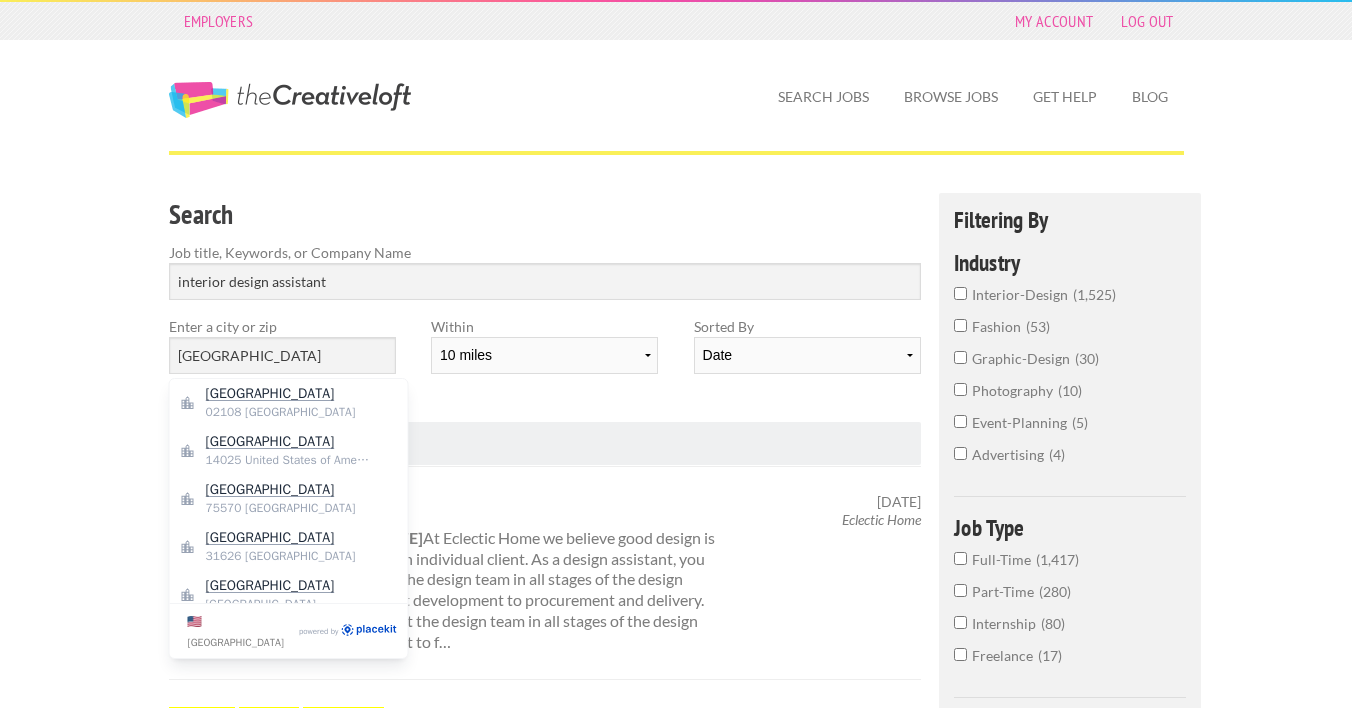 click on "« ‹ 1 2 3 4 5 6 7 › »" at bounding box center (545, 443) 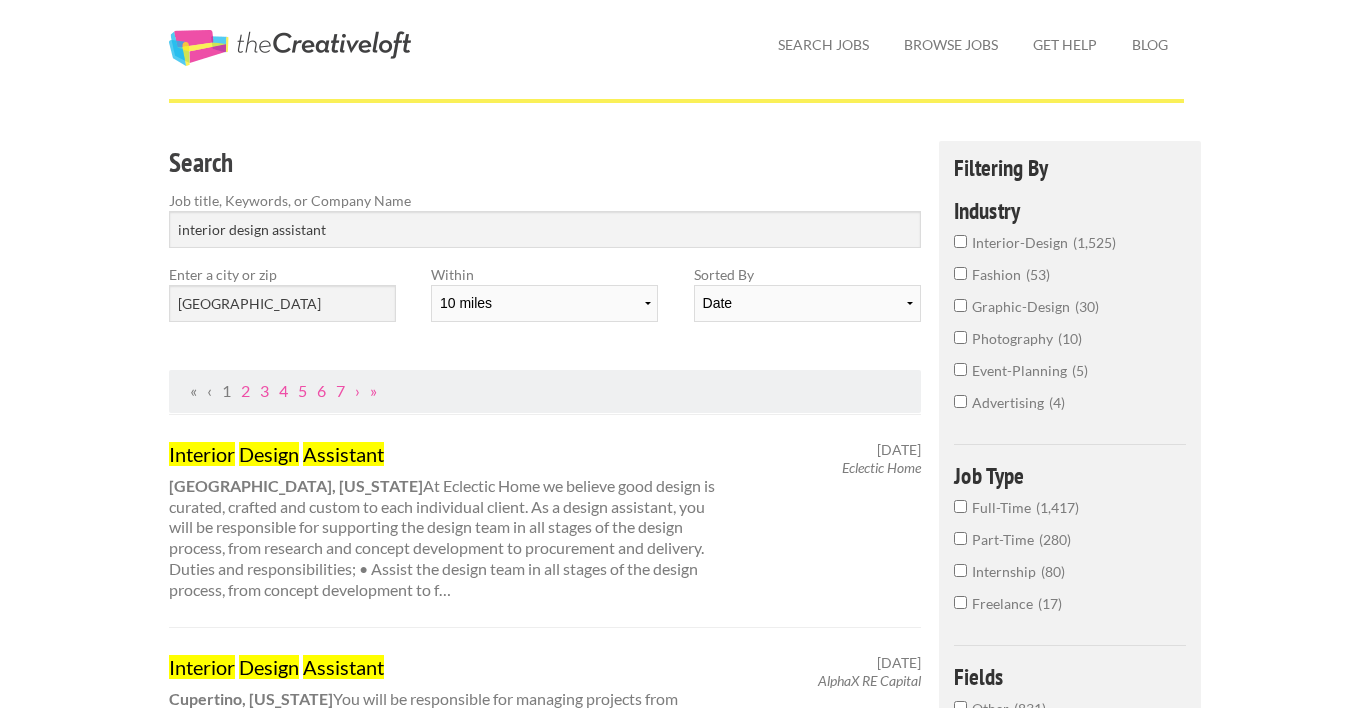 scroll, scrollTop: 15, scrollLeft: 0, axis: vertical 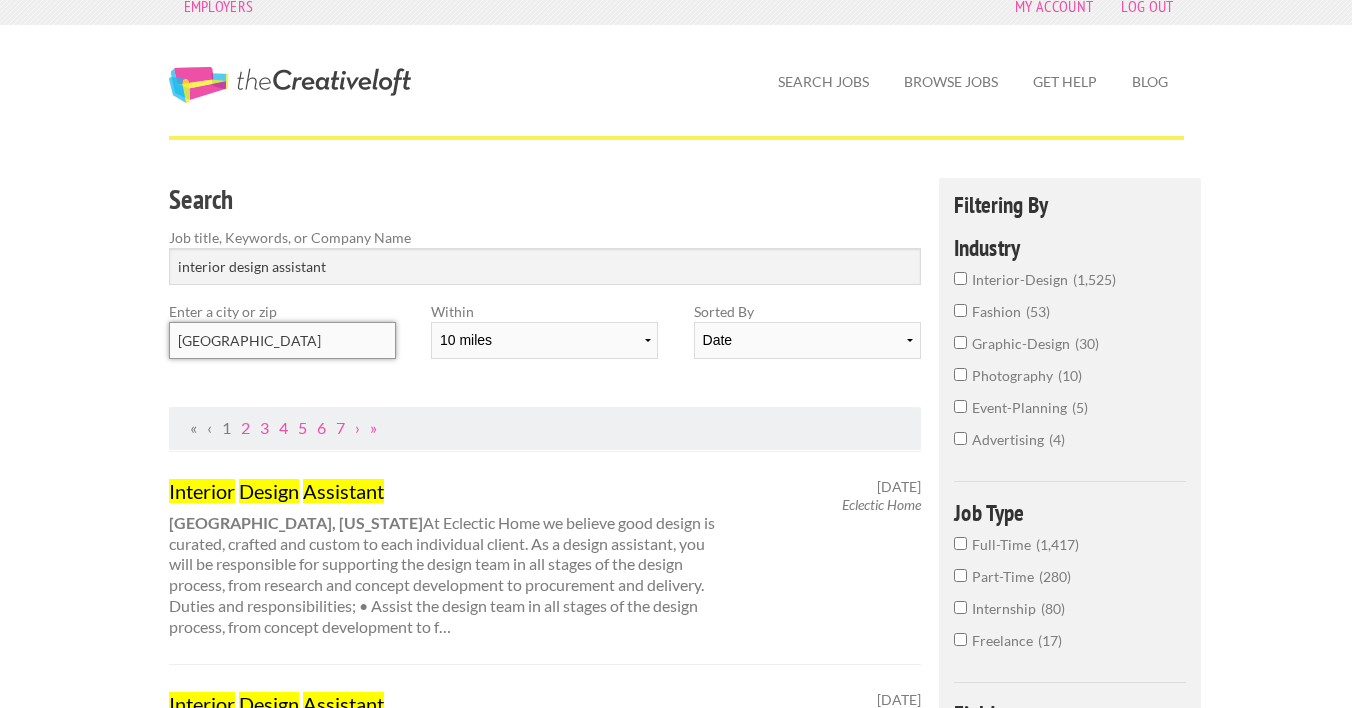 click on "boston" at bounding box center [282, 340] 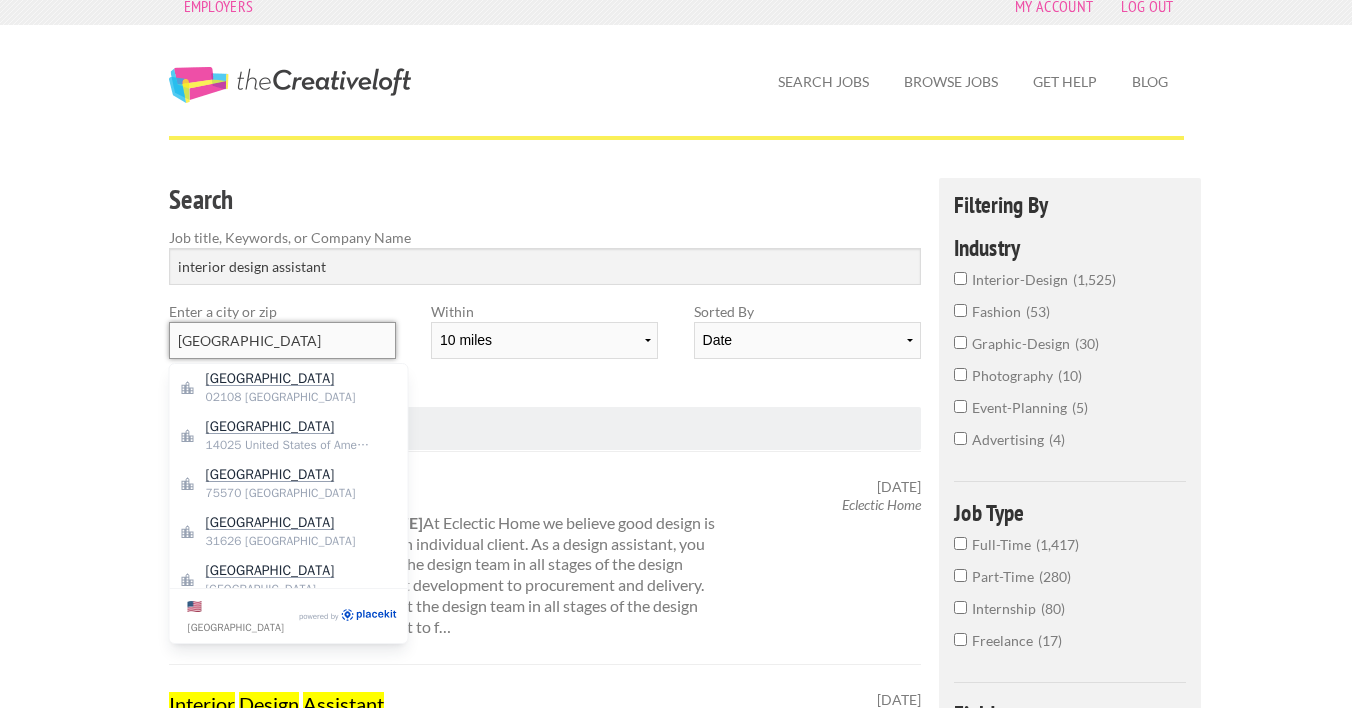 click on "boston" at bounding box center (282, 340) 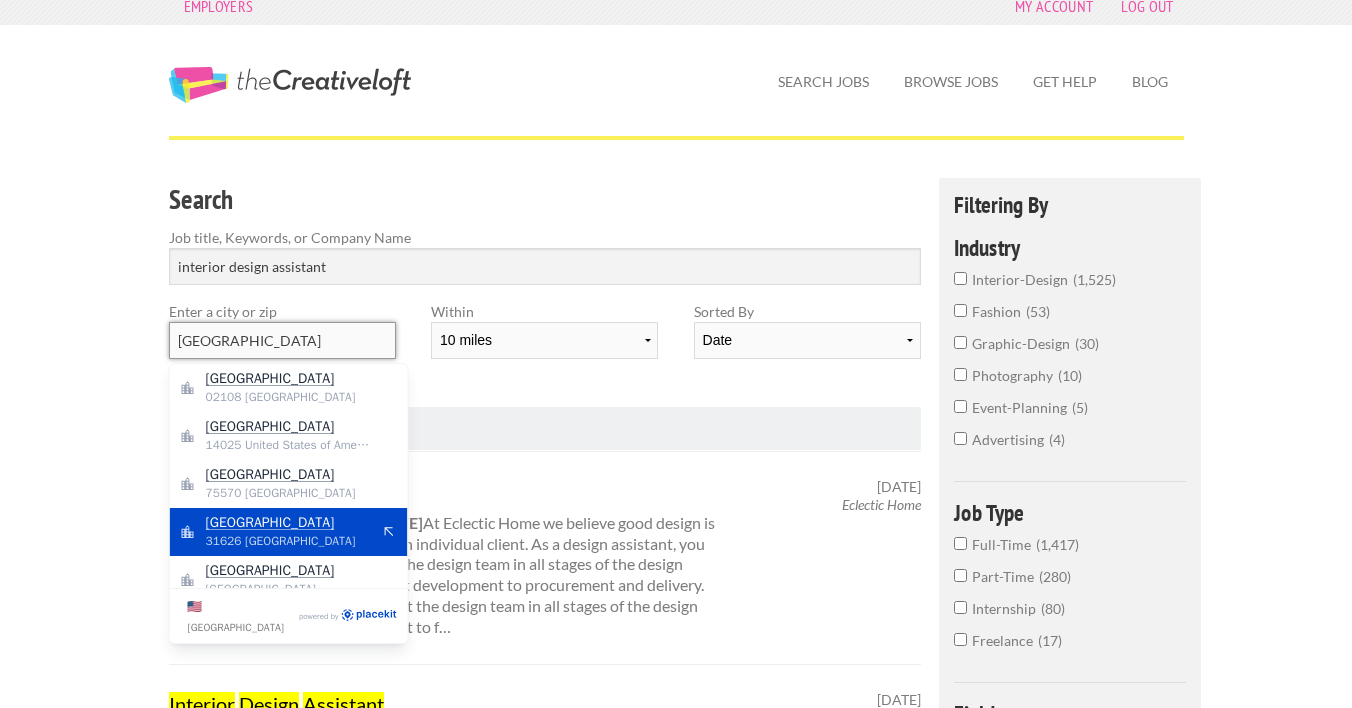 scroll, scrollTop: 16, scrollLeft: 0, axis: vertical 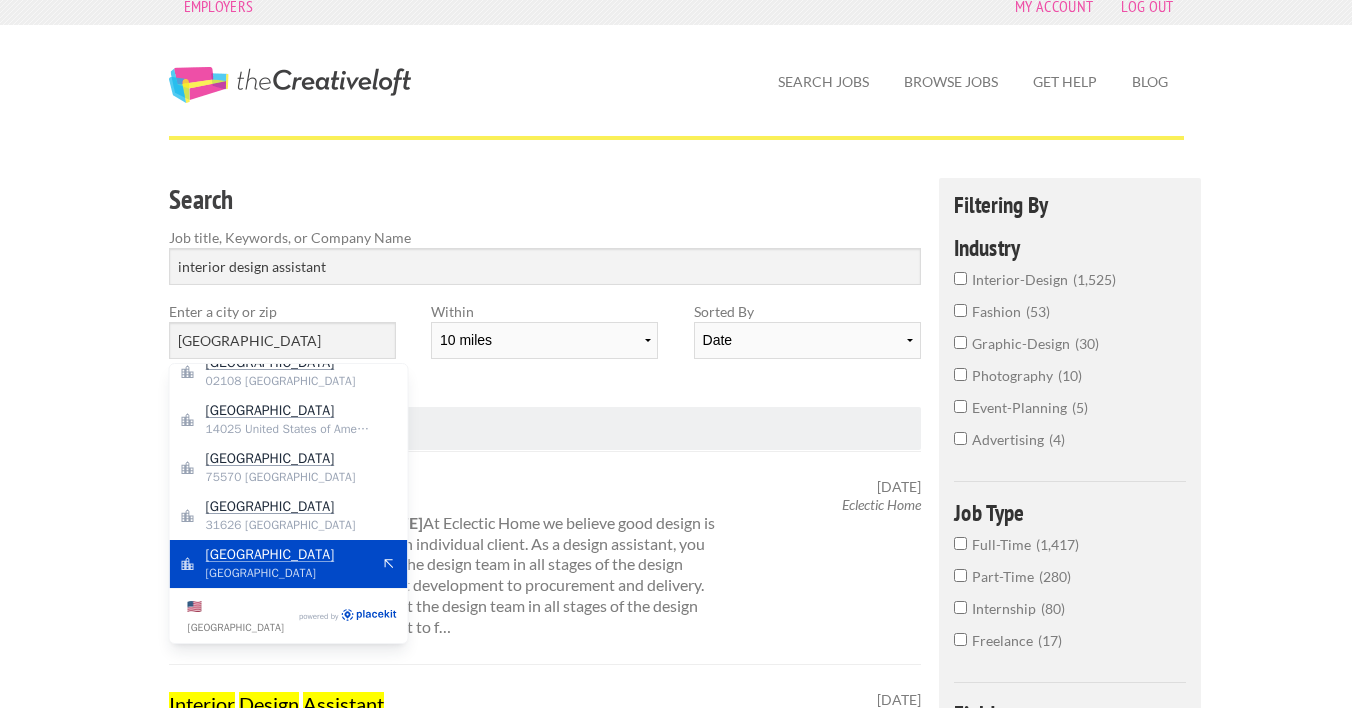 click on "[GEOGRAPHIC_DATA]" at bounding box center [270, 554] 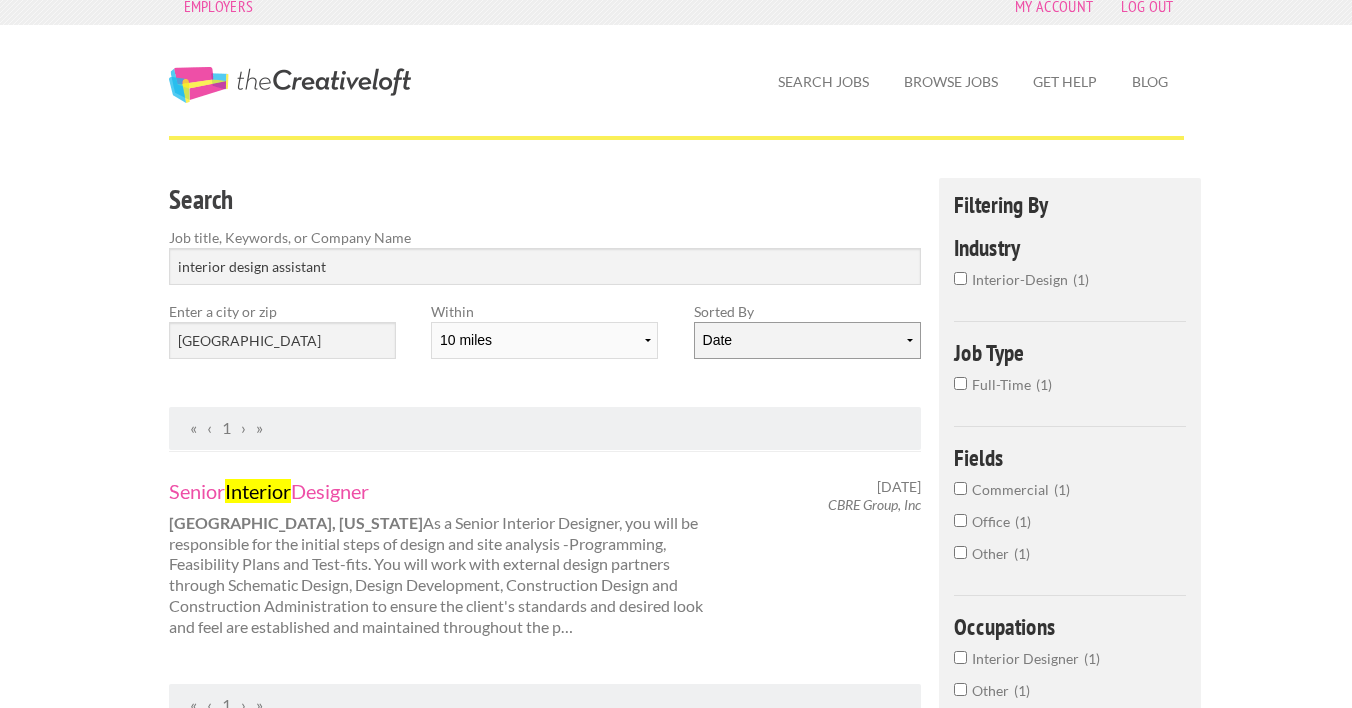 click on "Date Relevance" at bounding box center (807, 340) 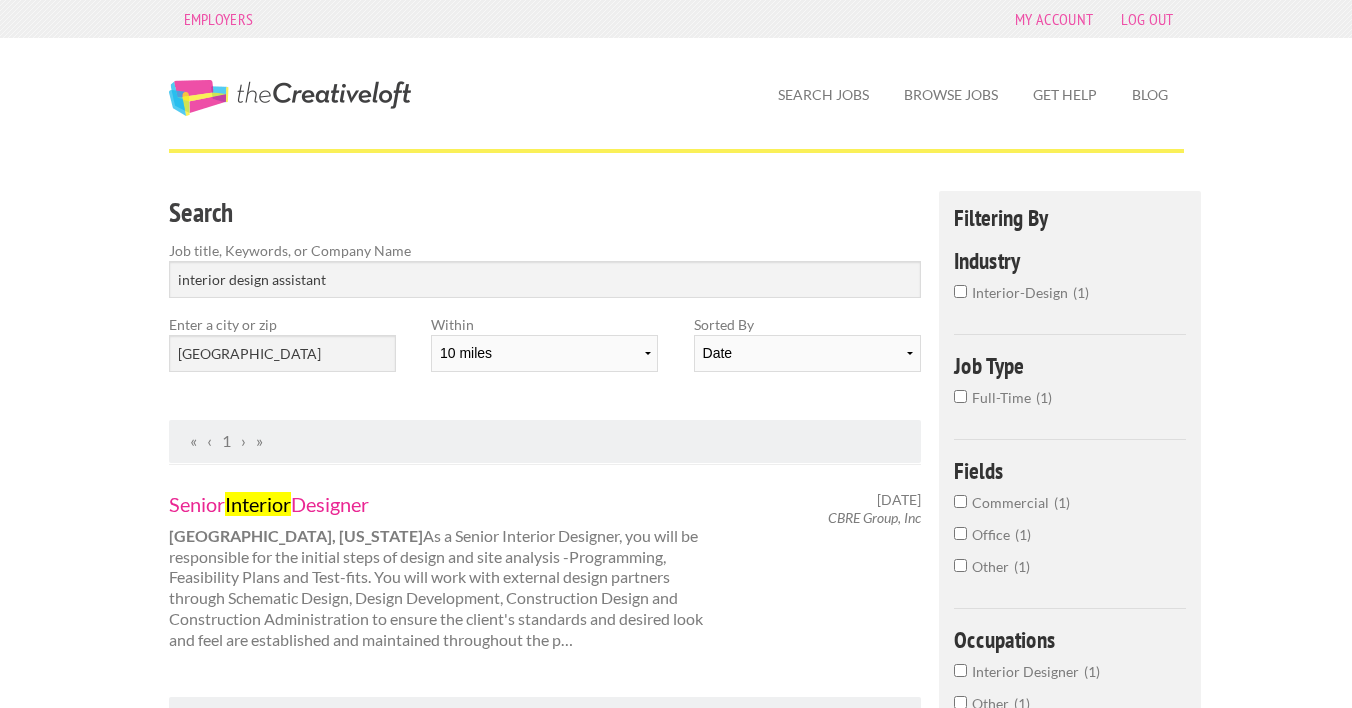 scroll, scrollTop: 0, scrollLeft: 0, axis: both 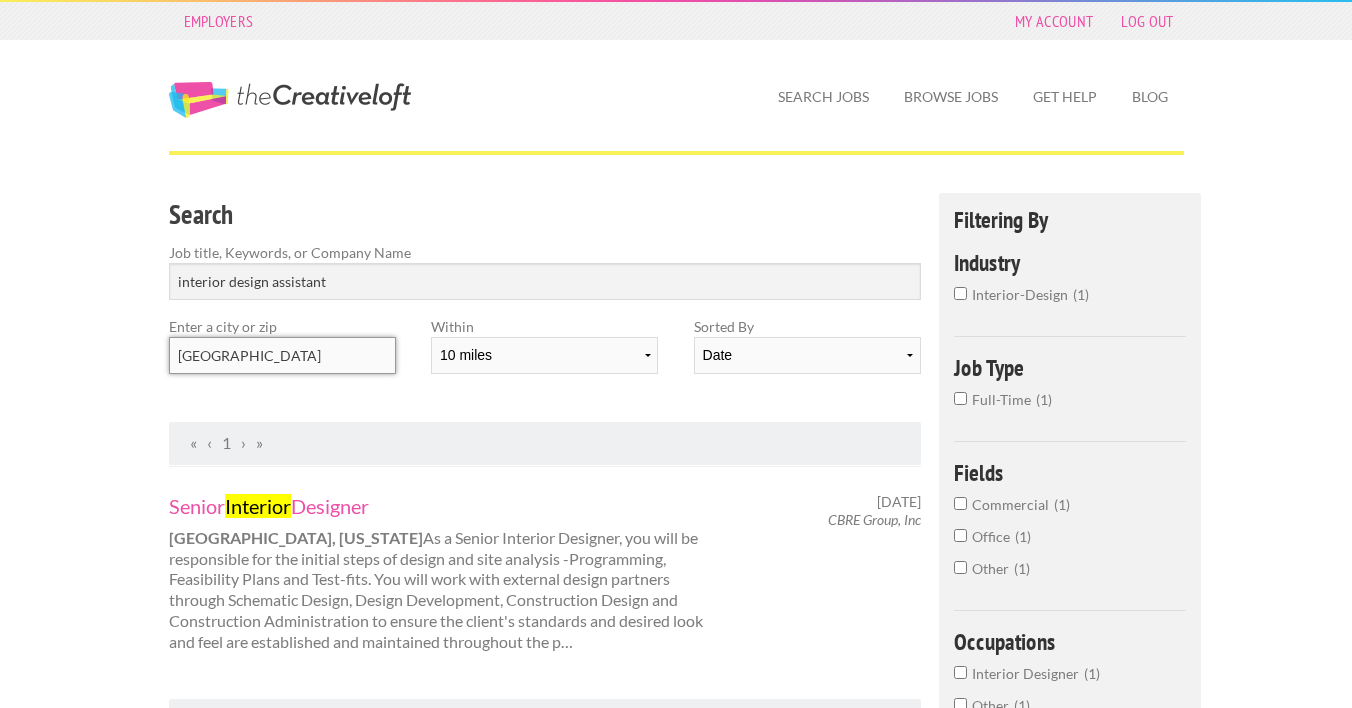 click on "[GEOGRAPHIC_DATA]" at bounding box center [282, 355] 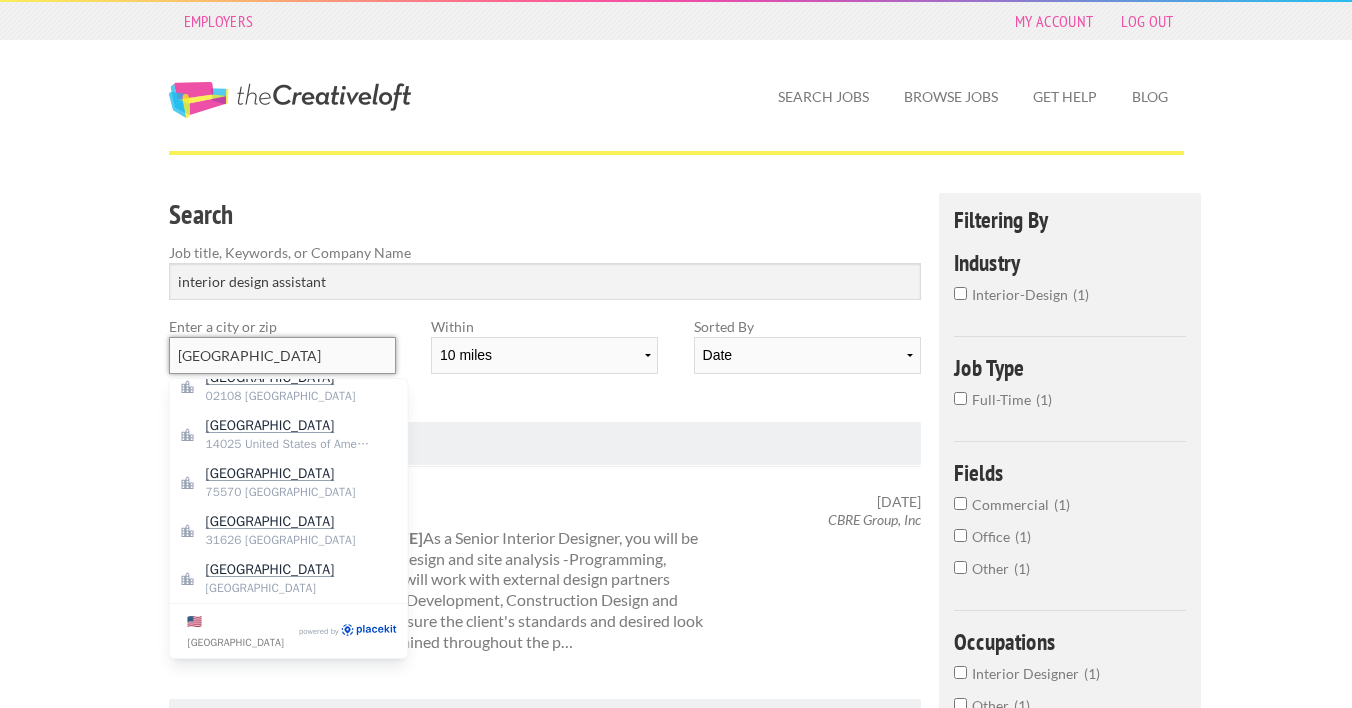 click on "[GEOGRAPHIC_DATA]" at bounding box center [282, 355] 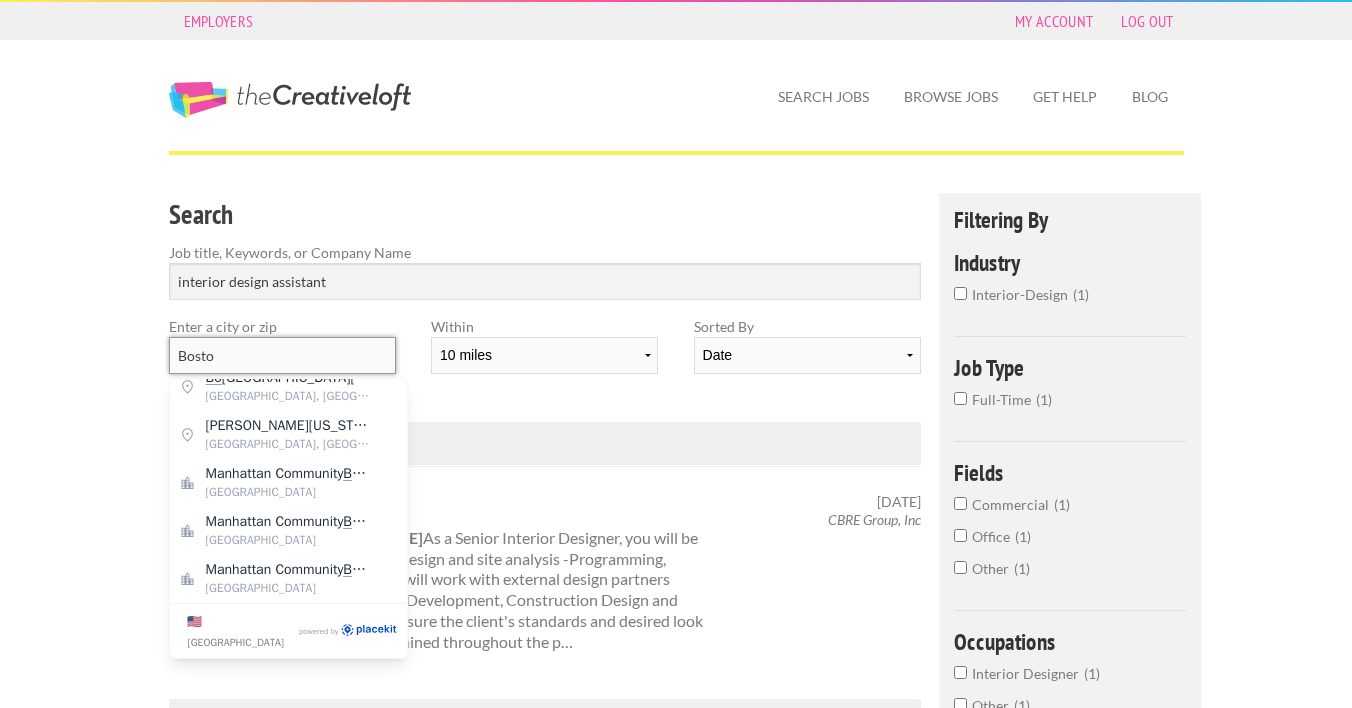 type on "Boston" 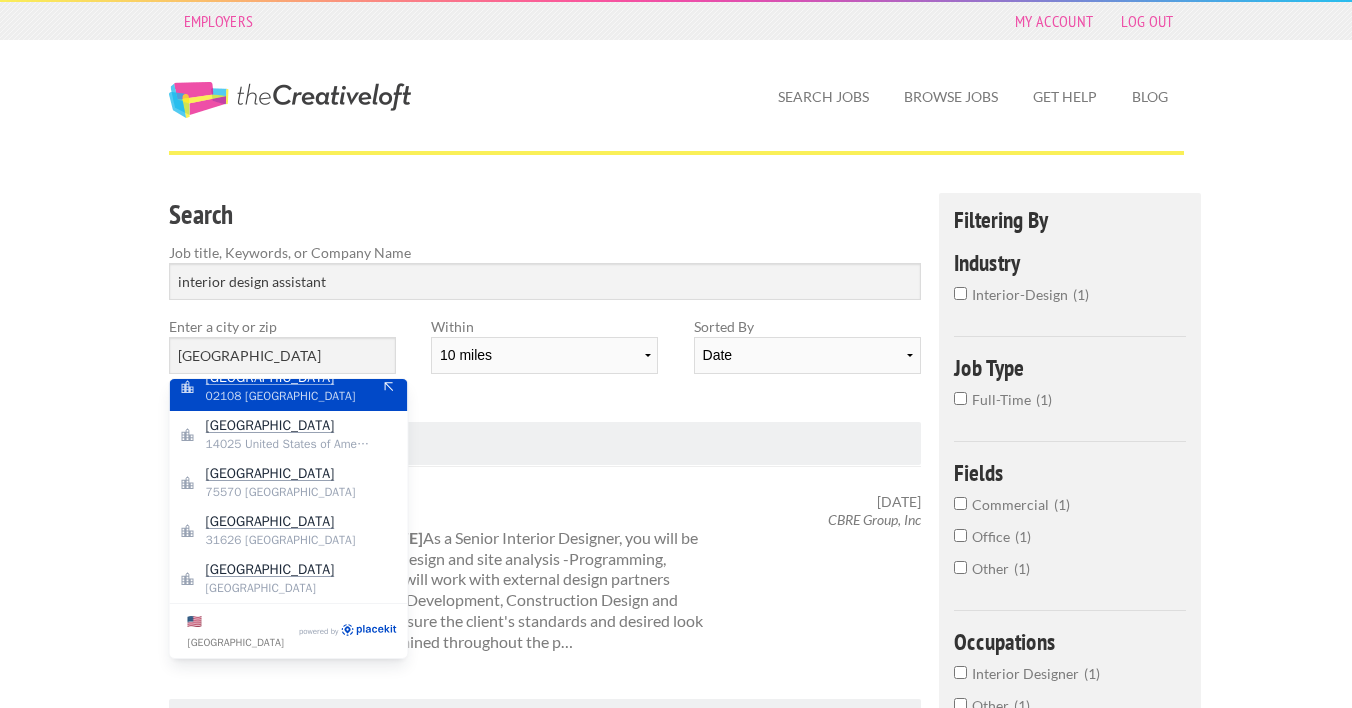 click on "Employers
My Account
Log Out
The Creative Loft
Search Jobs
Browse Jobs
Get Help
Blog
Search
Job title, Keywords, or Company Name
interior design assistant
Boston" at bounding box center [676, 693] 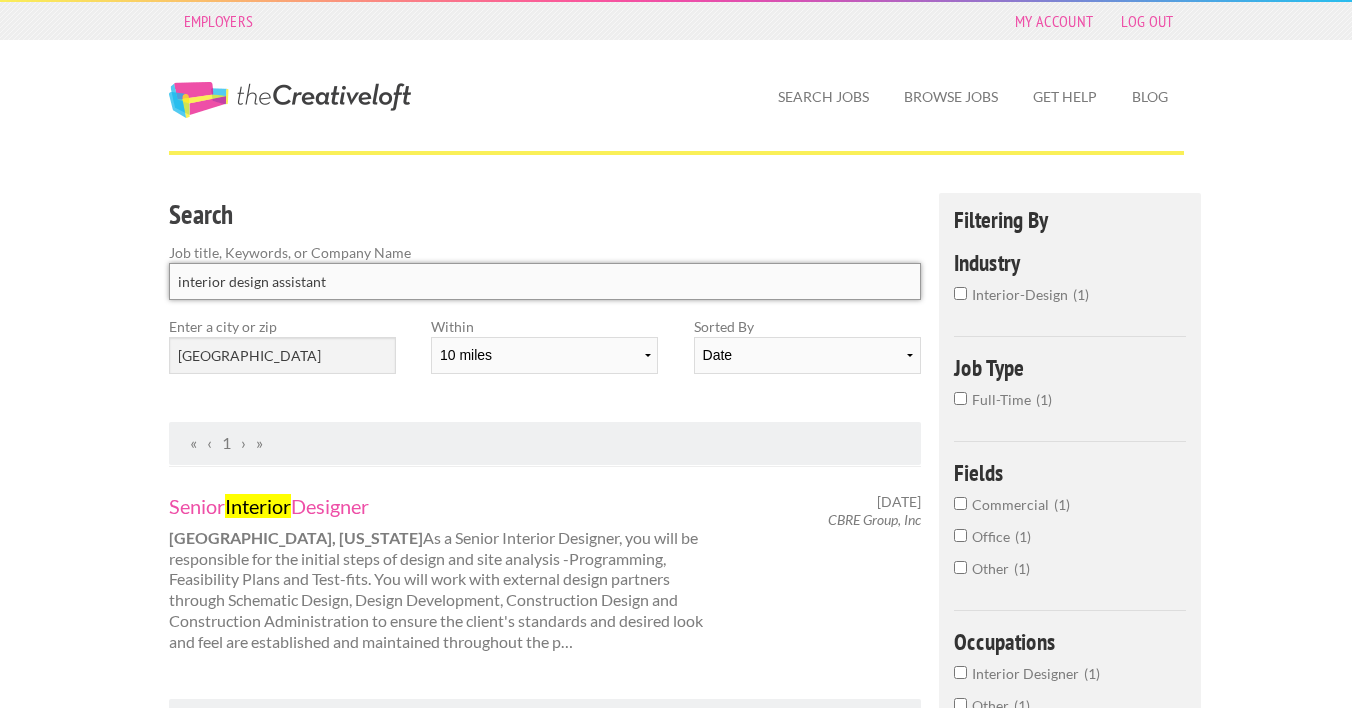 click on "interior design assistant" at bounding box center [545, 281] 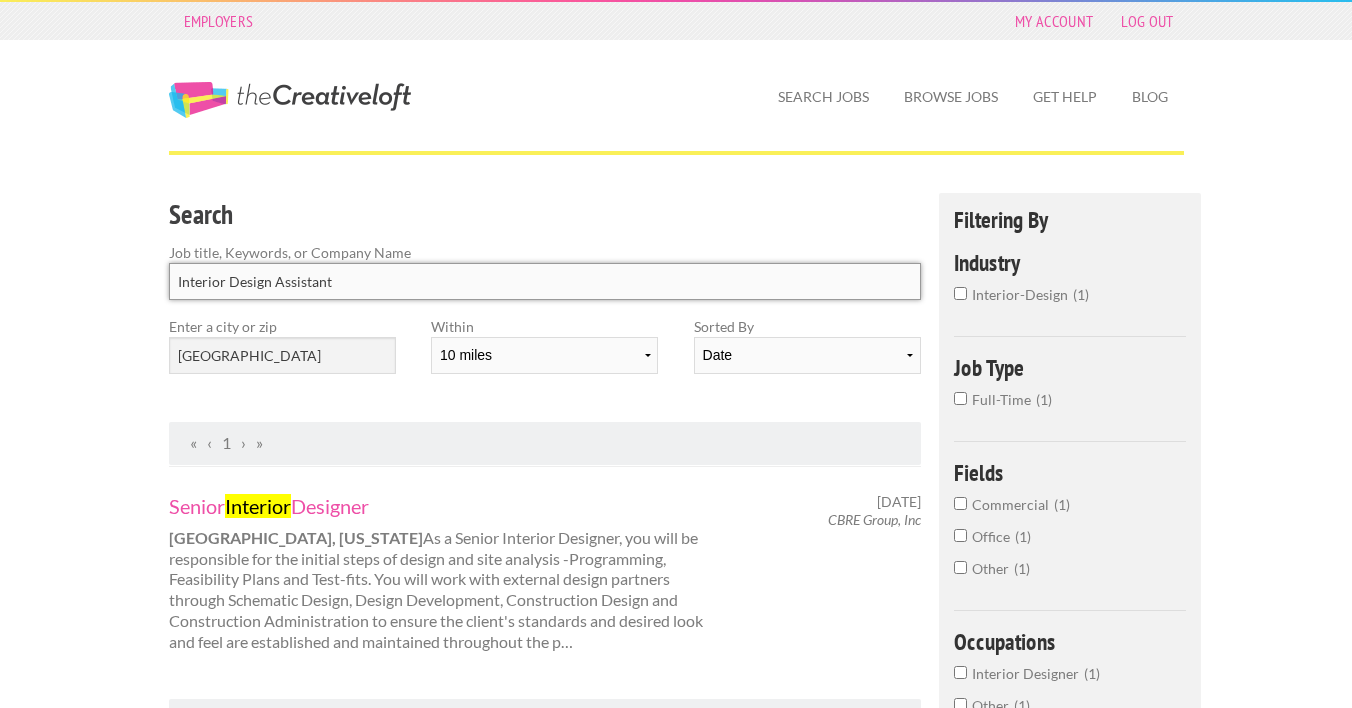 type on "Interior Design Assistant" 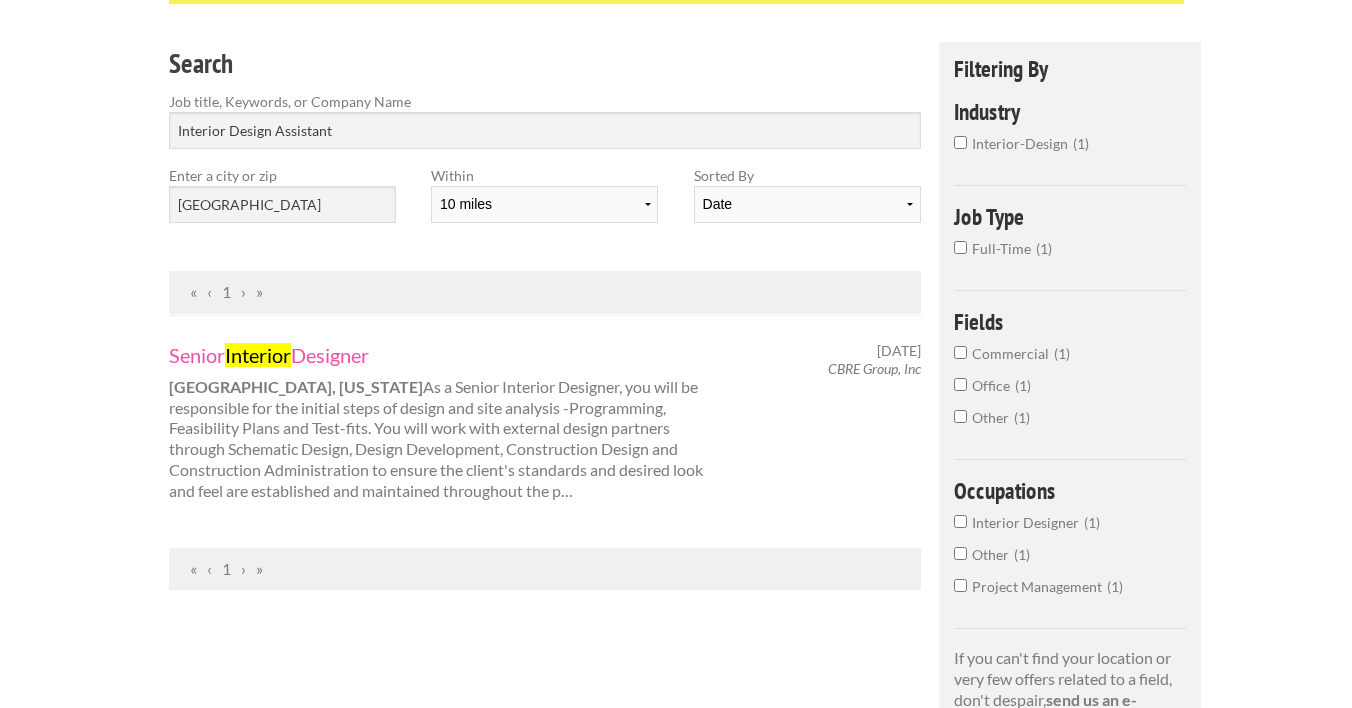 scroll, scrollTop: 0, scrollLeft: 0, axis: both 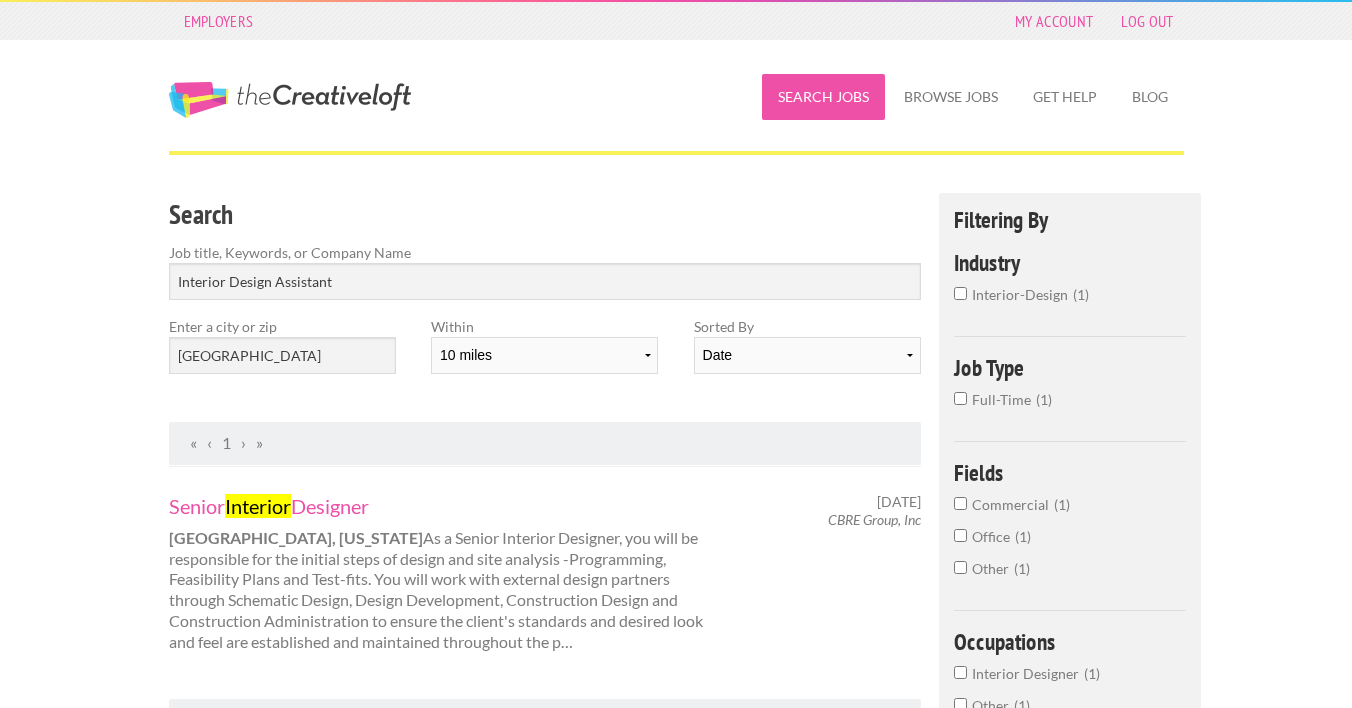 click on "Search Jobs" at bounding box center [823, 97] 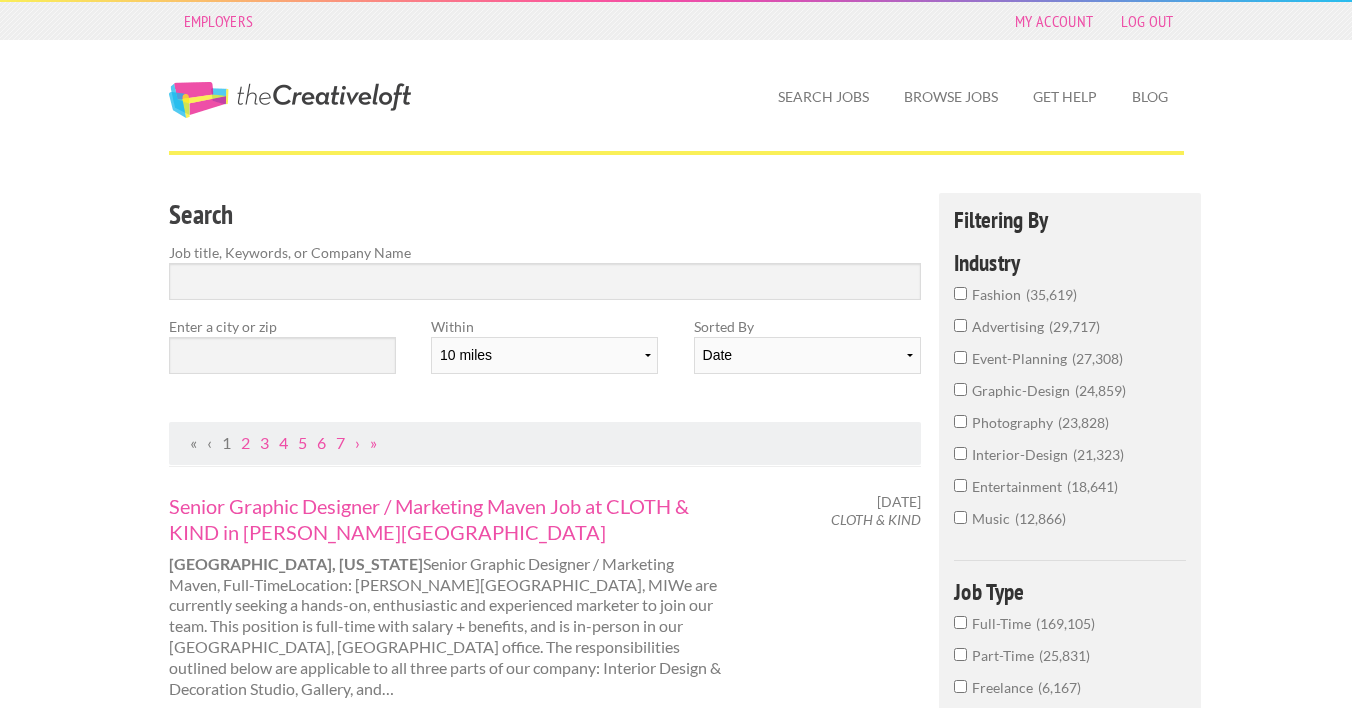 scroll, scrollTop: 0, scrollLeft: 0, axis: both 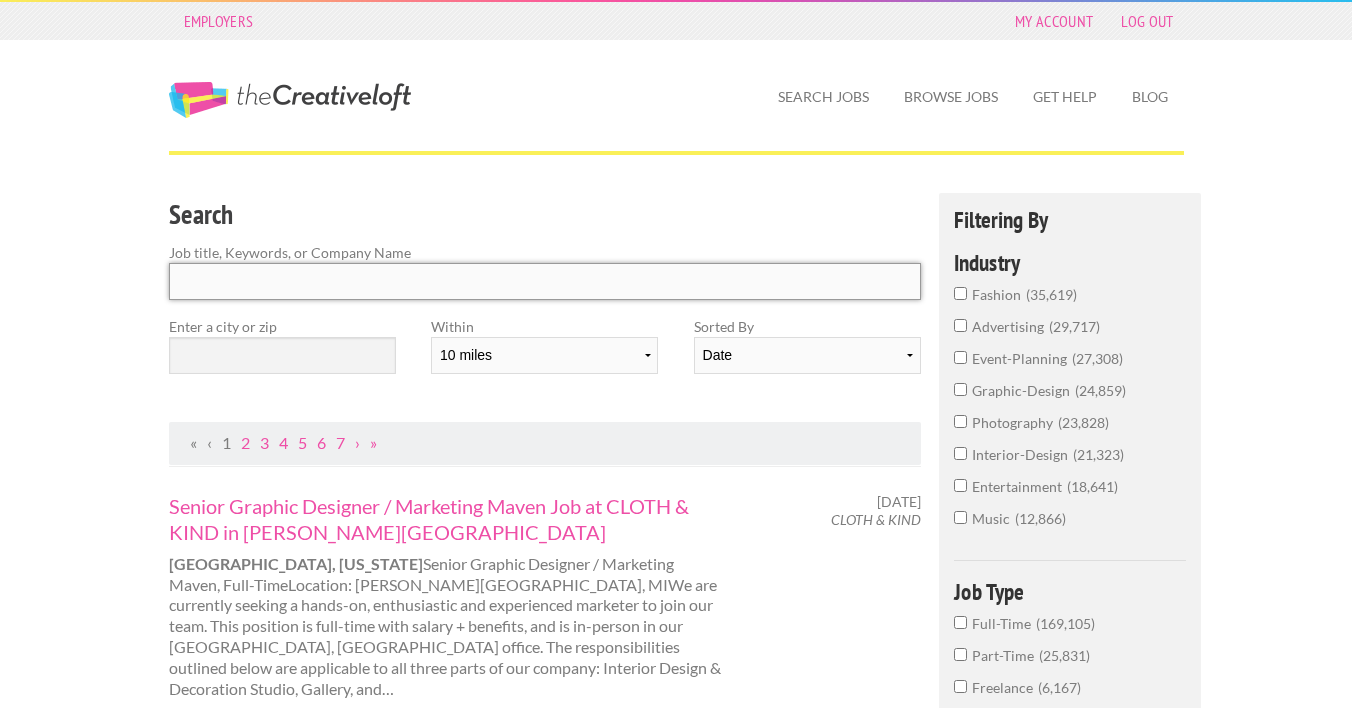 click at bounding box center [545, 281] 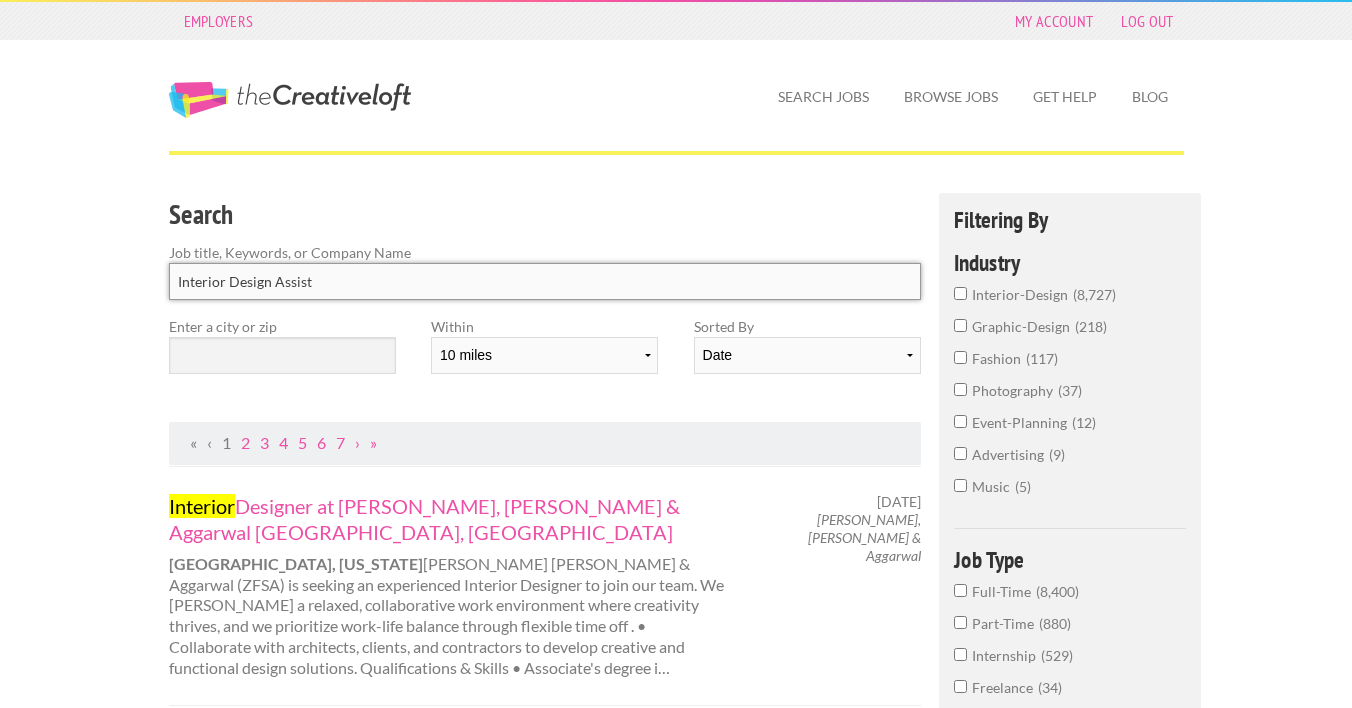 type on "Interior Design Assist" 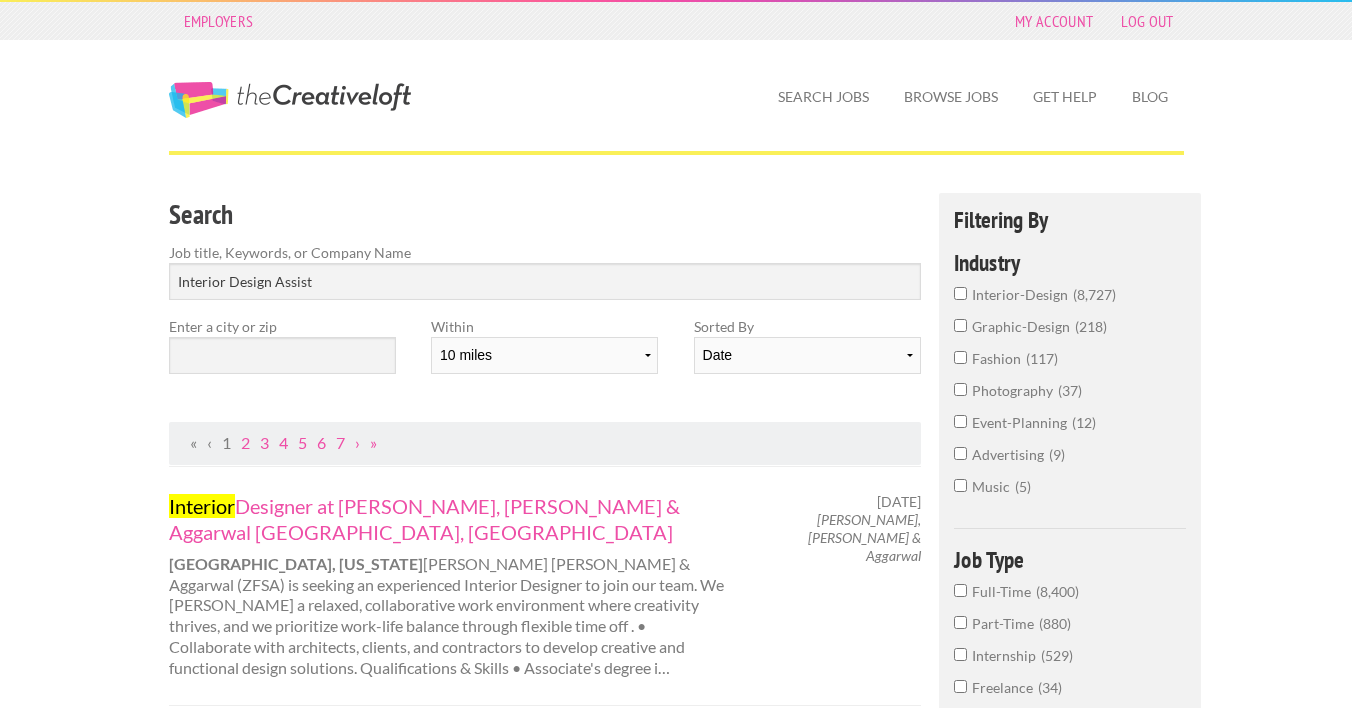 click on "Employers
My Account
Log Out
The Creative Loft
Search Jobs
Browse Jobs
Get Help
Blog
Search
Job title, Keywords, or Company Name
Interior Design Assist" at bounding box center (676, 1664) 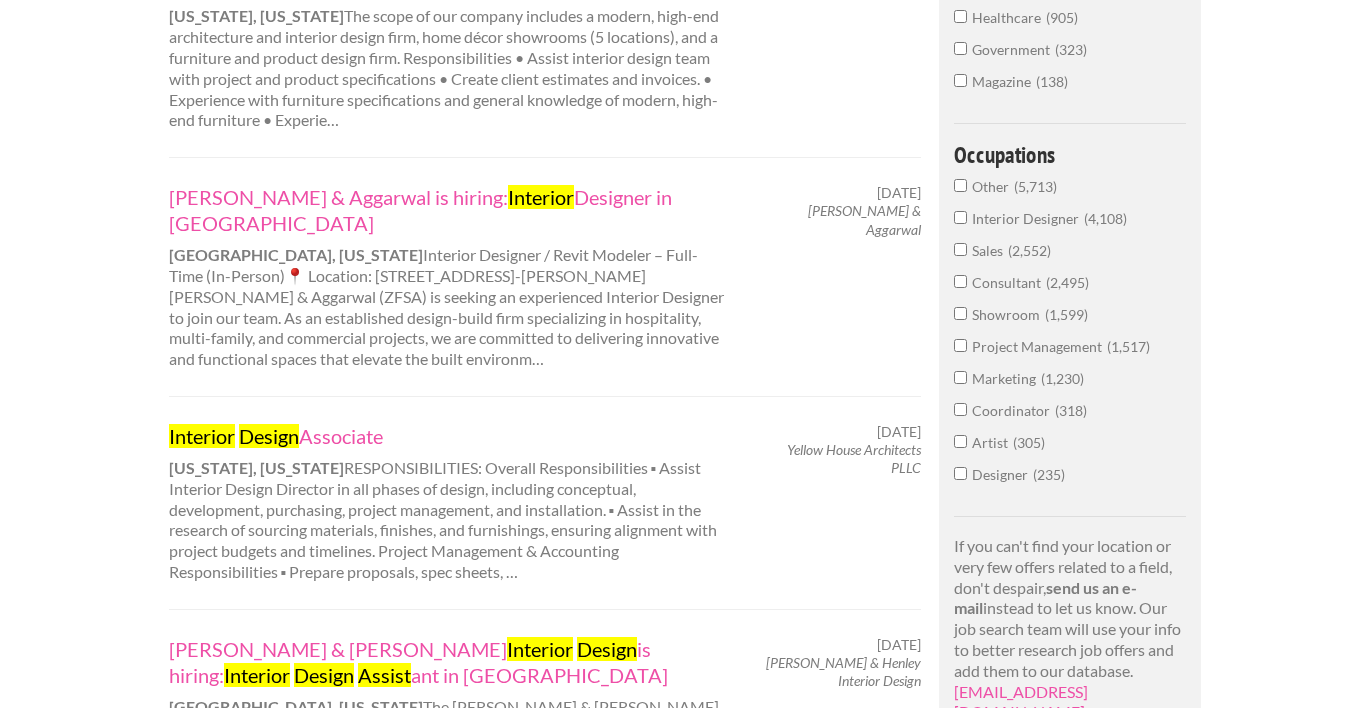 scroll, scrollTop: 0, scrollLeft: 0, axis: both 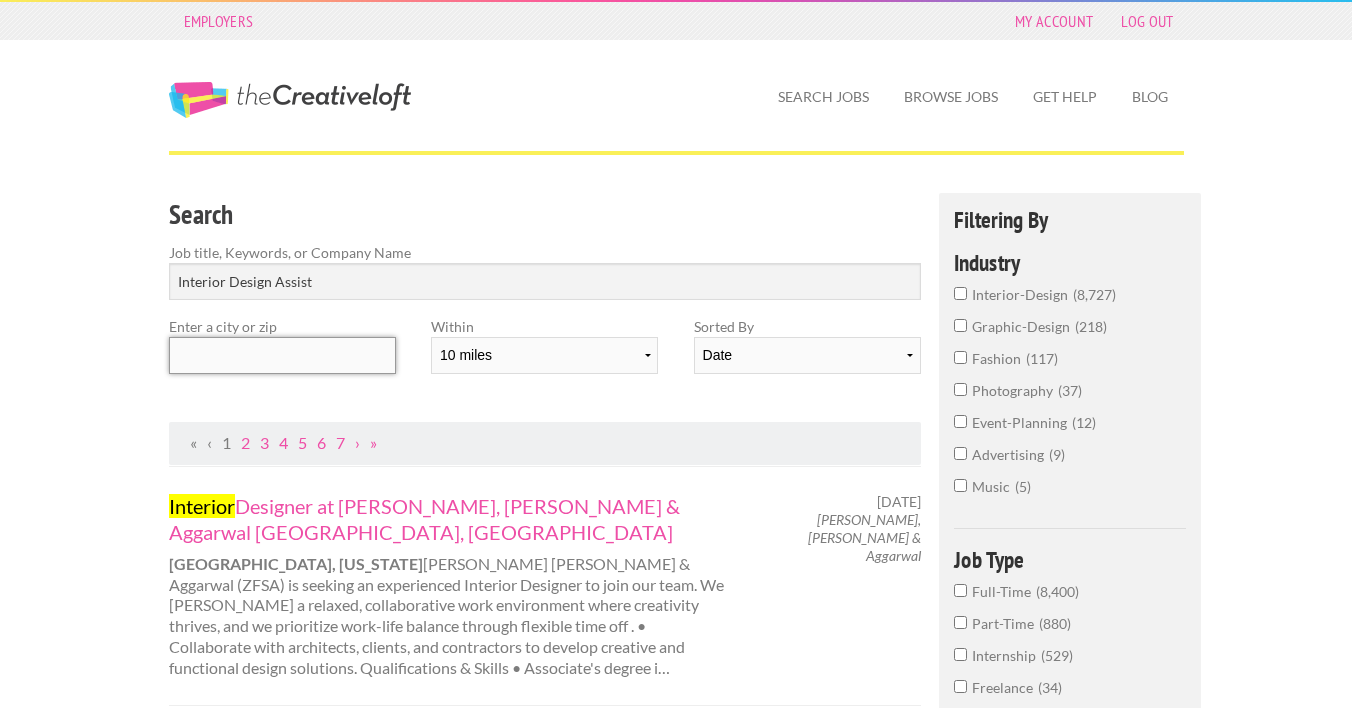 click at bounding box center (282, 355) 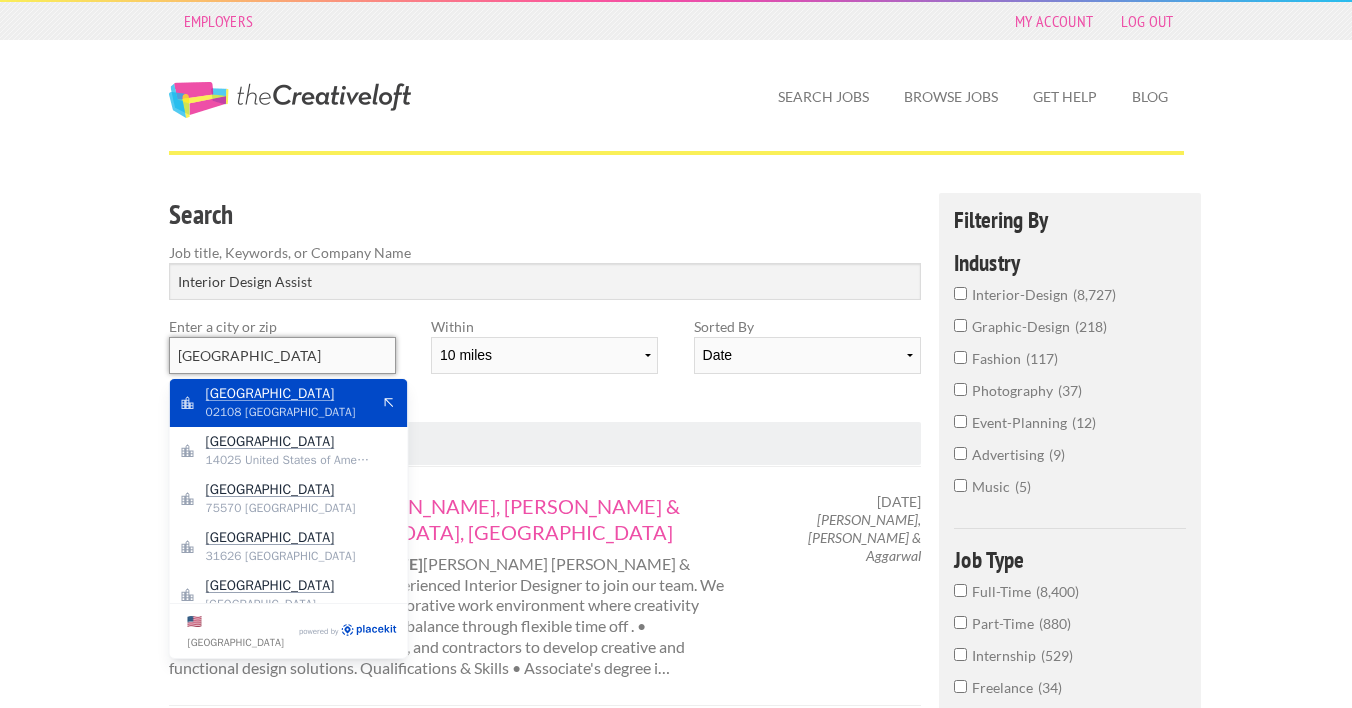 type on "[GEOGRAPHIC_DATA]" 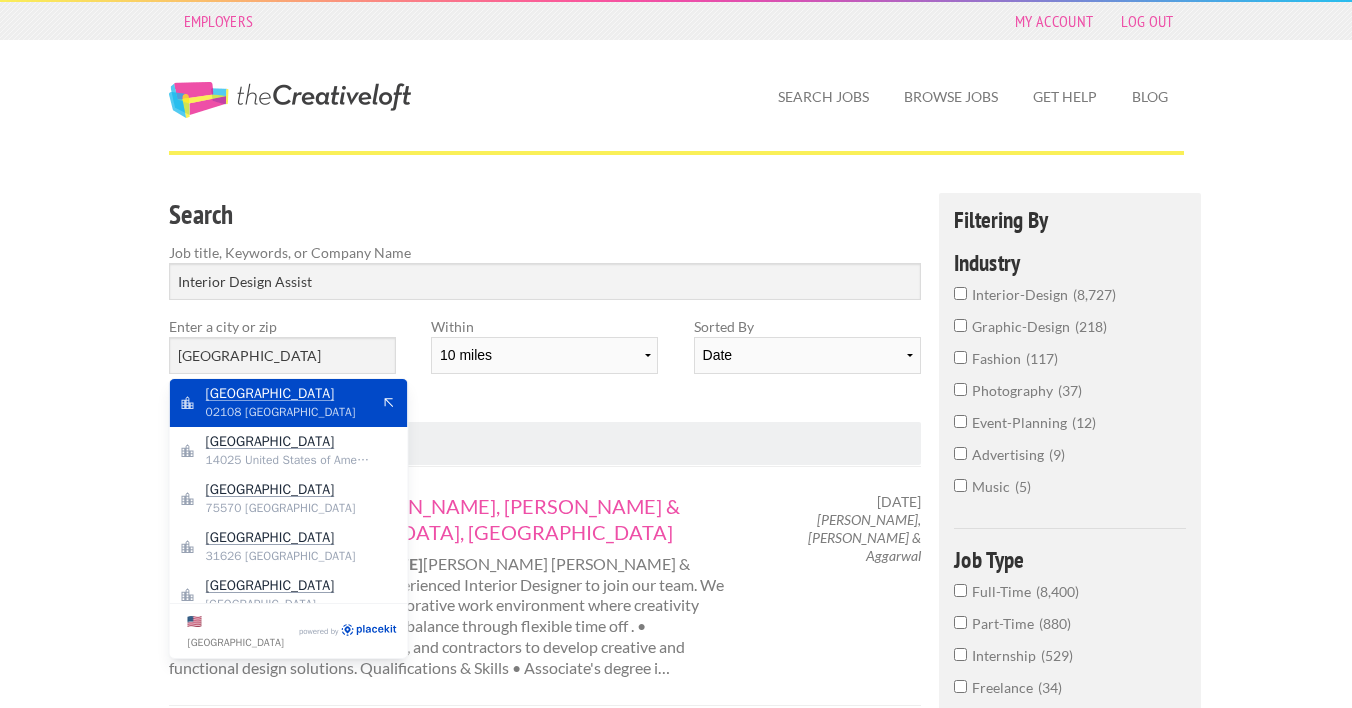 click on "[GEOGRAPHIC_DATA]" at bounding box center (288, 394) 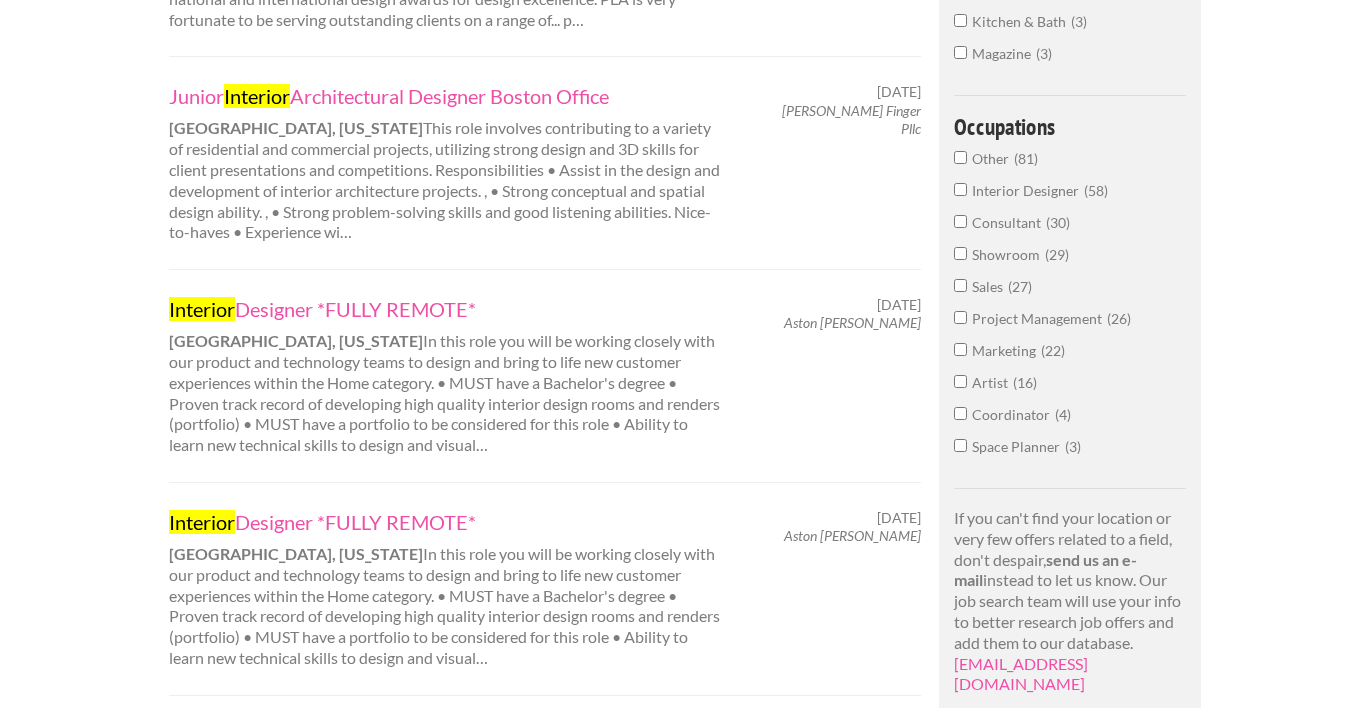 scroll, scrollTop: 855, scrollLeft: 0, axis: vertical 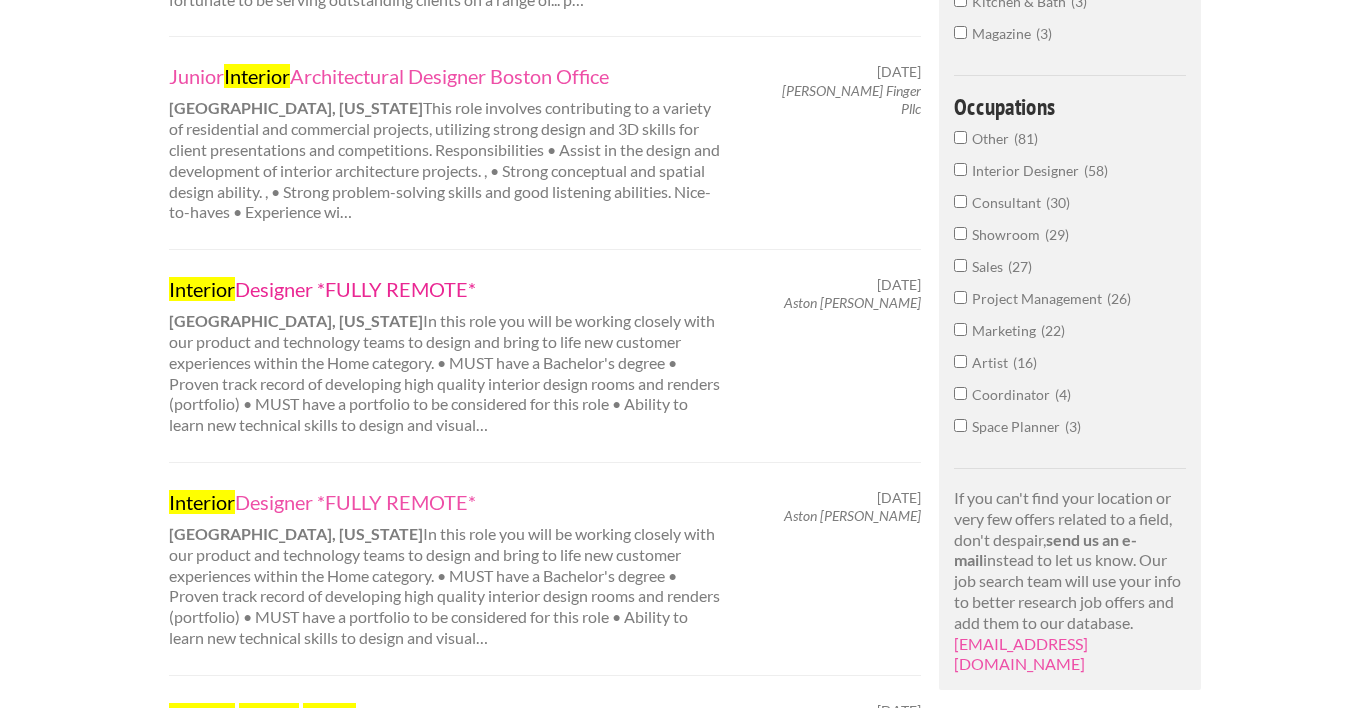 click on "Interior  Designer *FULLY REMOTE*" at bounding box center [447, 289] 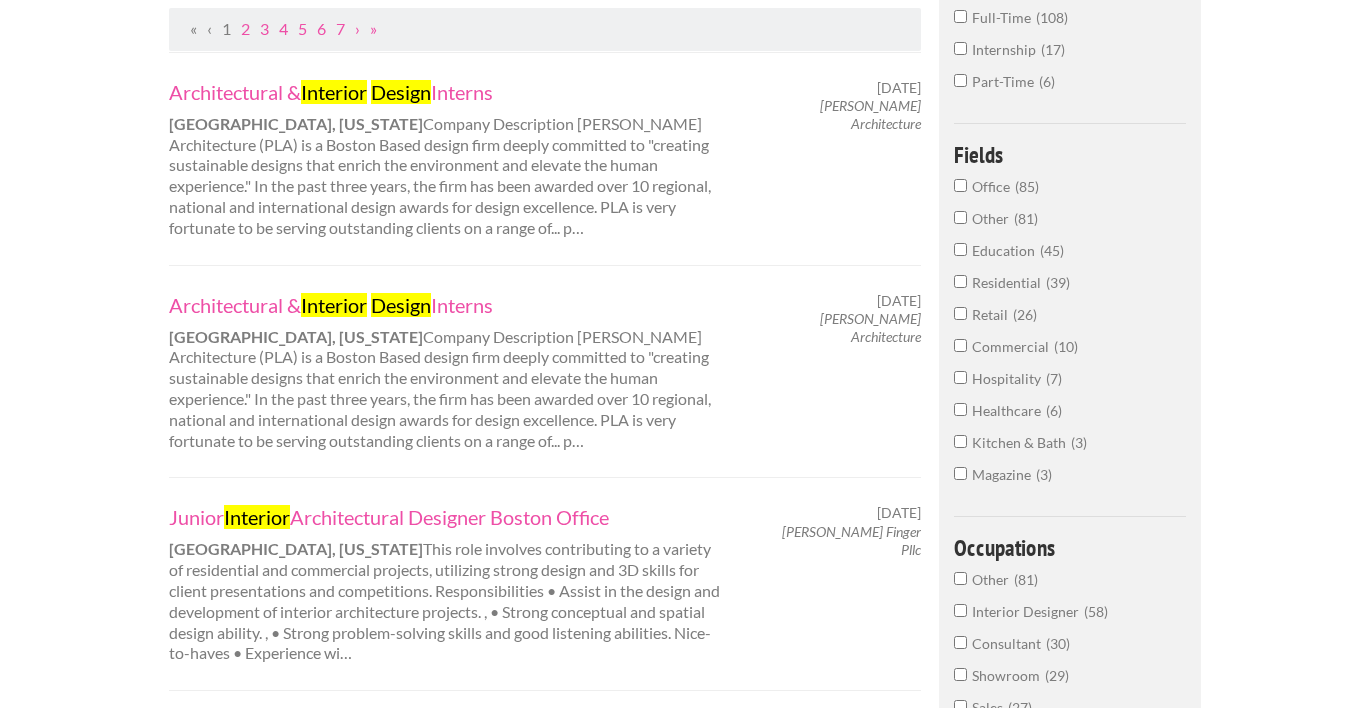 scroll, scrollTop: 0, scrollLeft: 0, axis: both 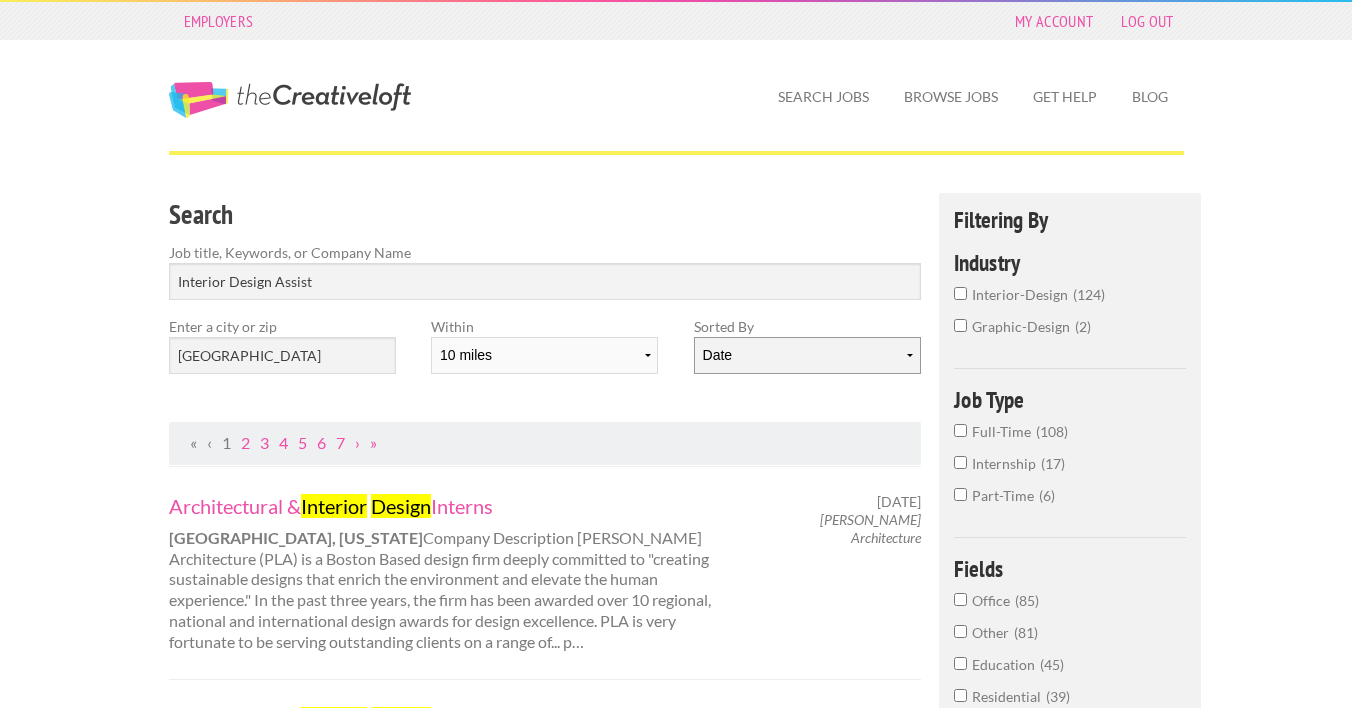 click on "Date Relevance" at bounding box center [807, 355] 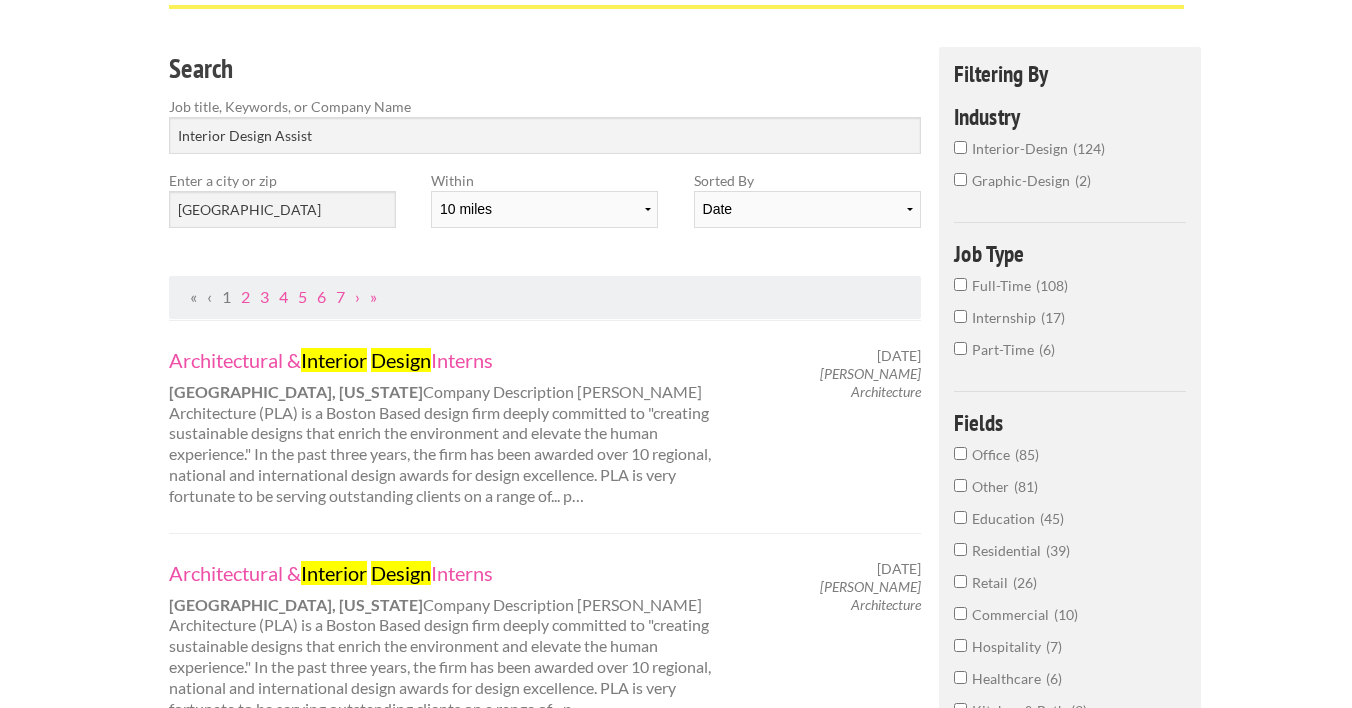 scroll, scrollTop: 0, scrollLeft: 0, axis: both 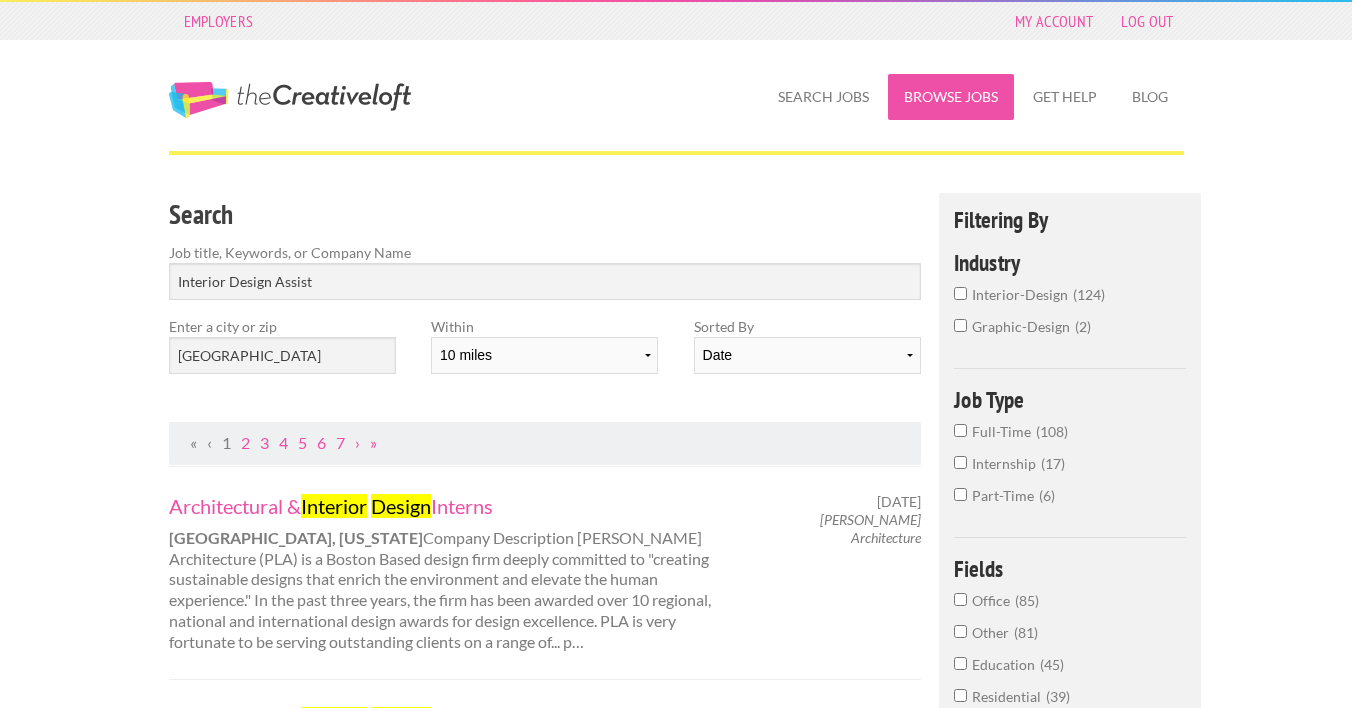 click on "Browse Jobs" at bounding box center [951, 97] 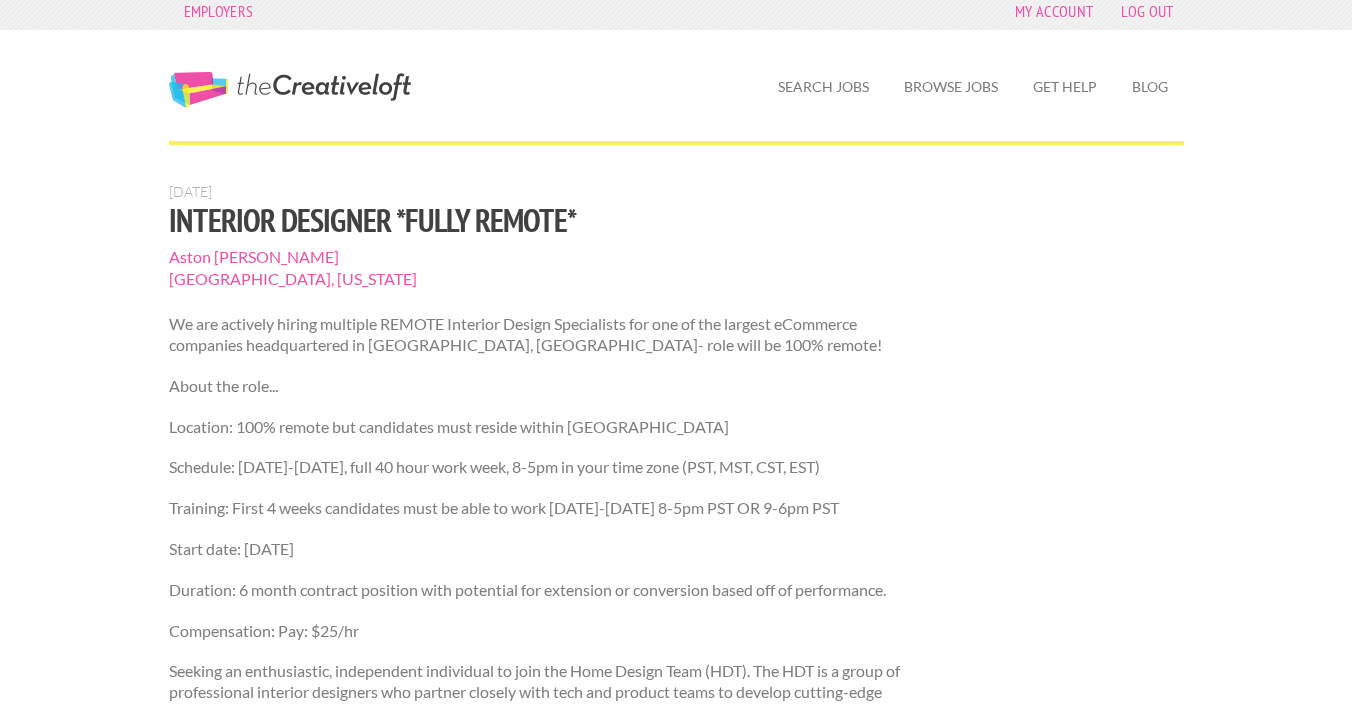 scroll, scrollTop: 0, scrollLeft: 0, axis: both 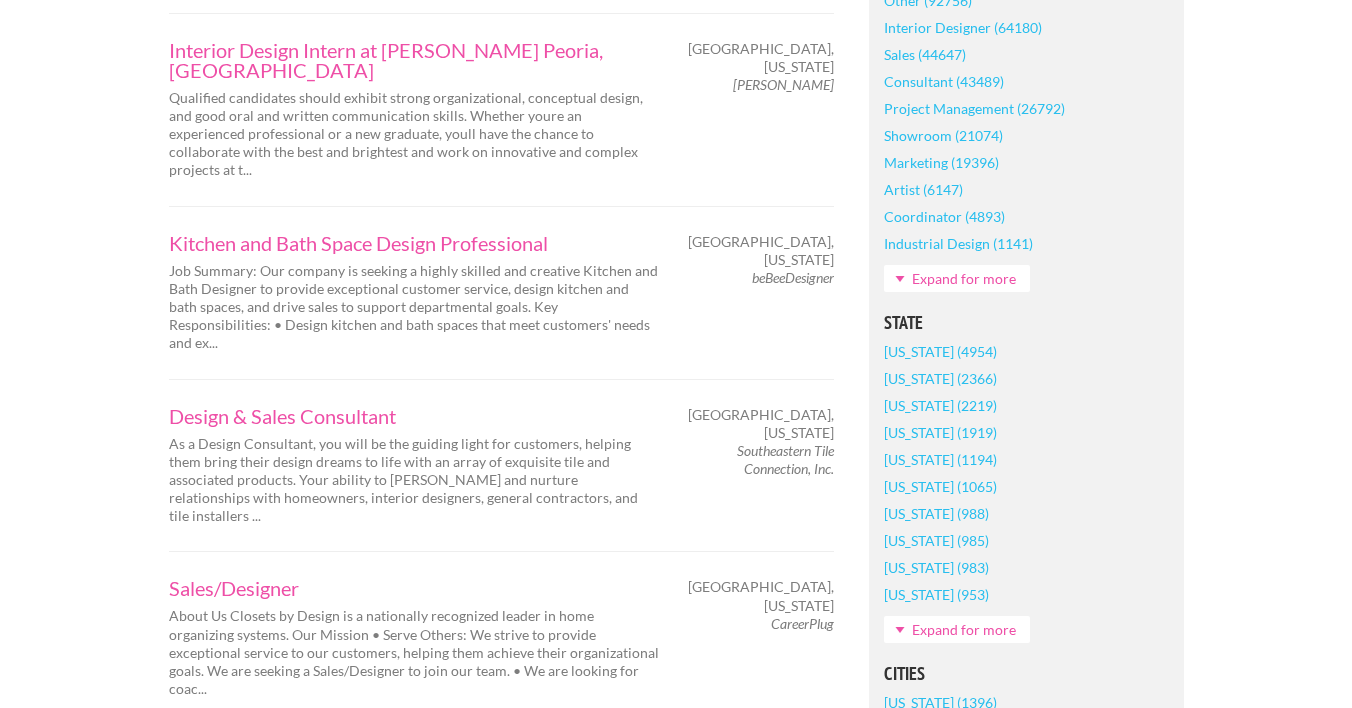 click on "Expand for more" at bounding box center [957, 629] 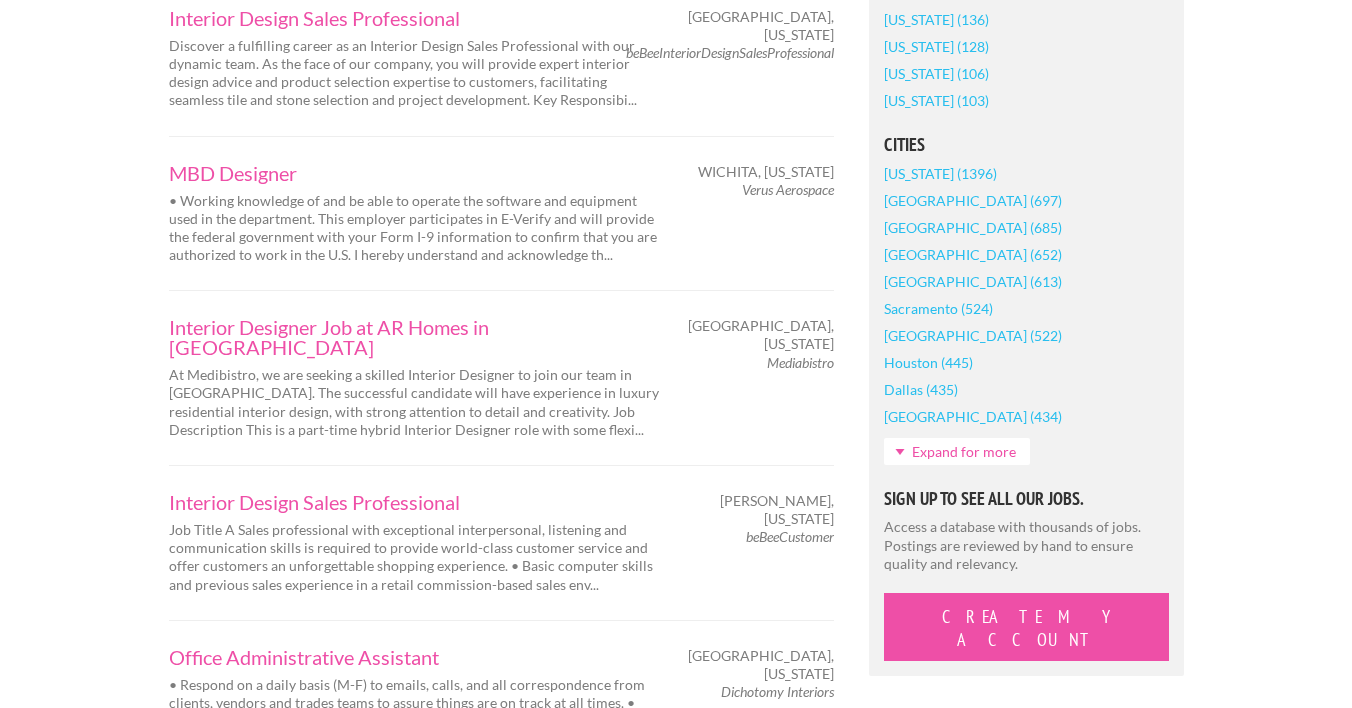 scroll, scrollTop: 2456, scrollLeft: 0, axis: vertical 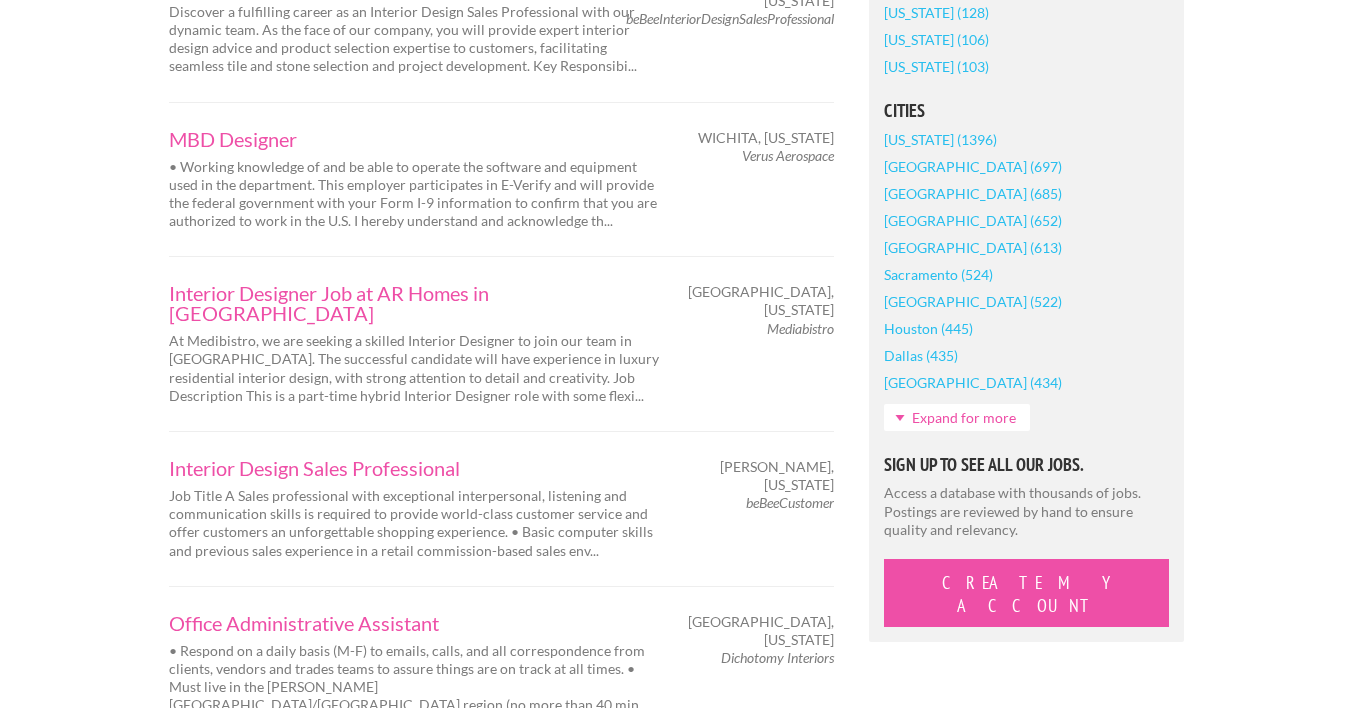 click on "Expand for more" at bounding box center (957, 417) 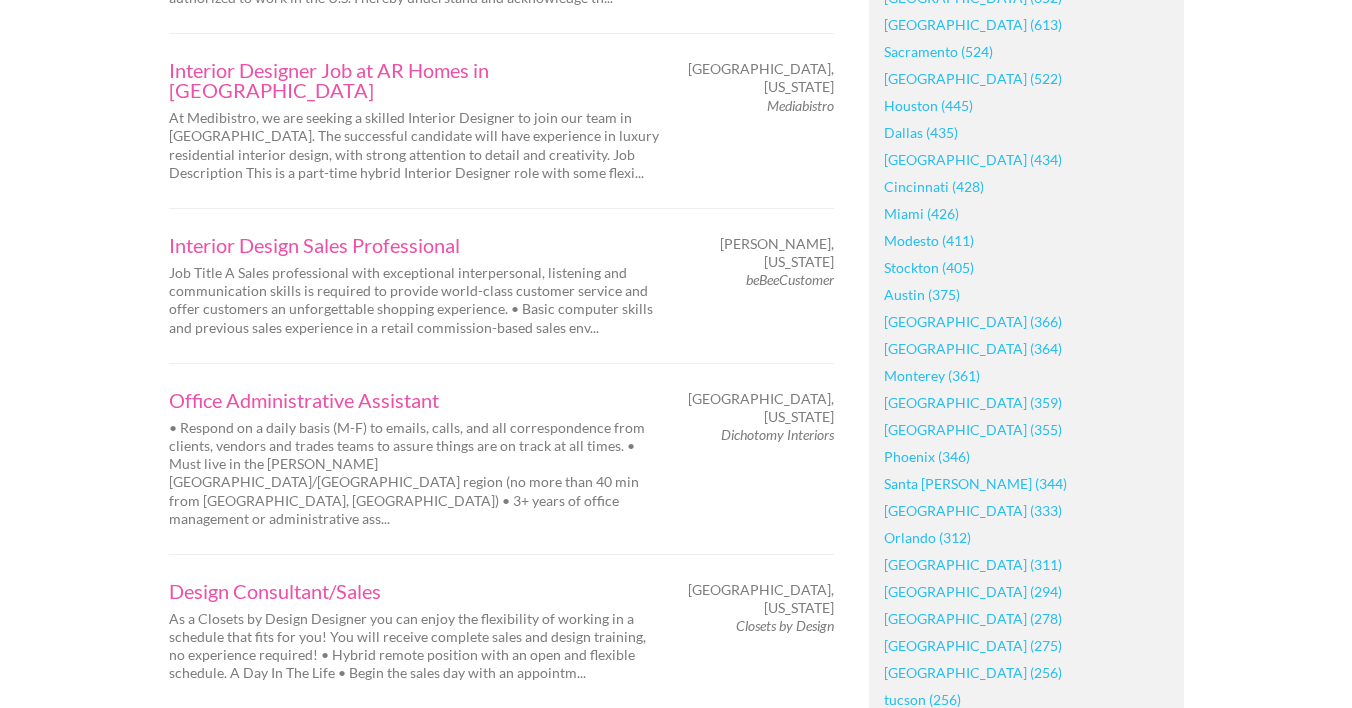 scroll, scrollTop: 2709, scrollLeft: 0, axis: vertical 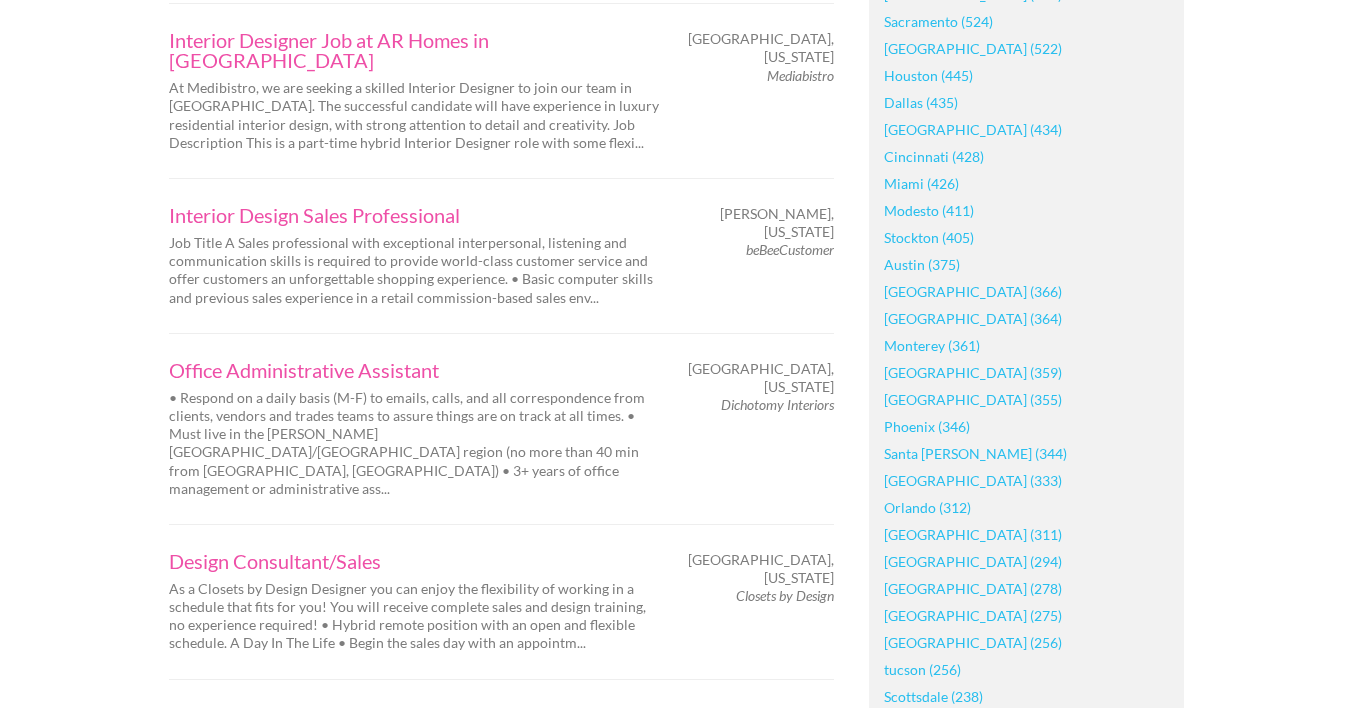 click on "[GEOGRAPHIC_DATA] (364)" at bounding box center [973, 318] 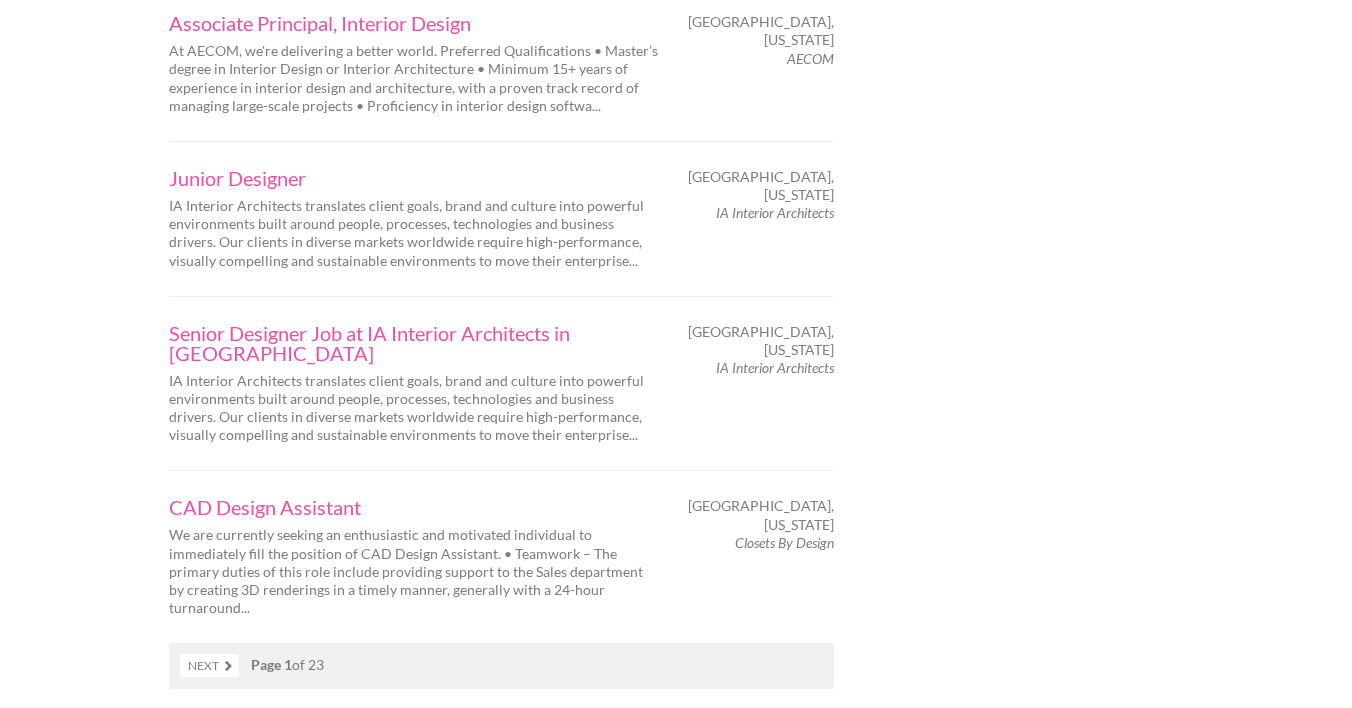 scroll, scrollTop: 3194, scrollLeft: 0, axis: vertical 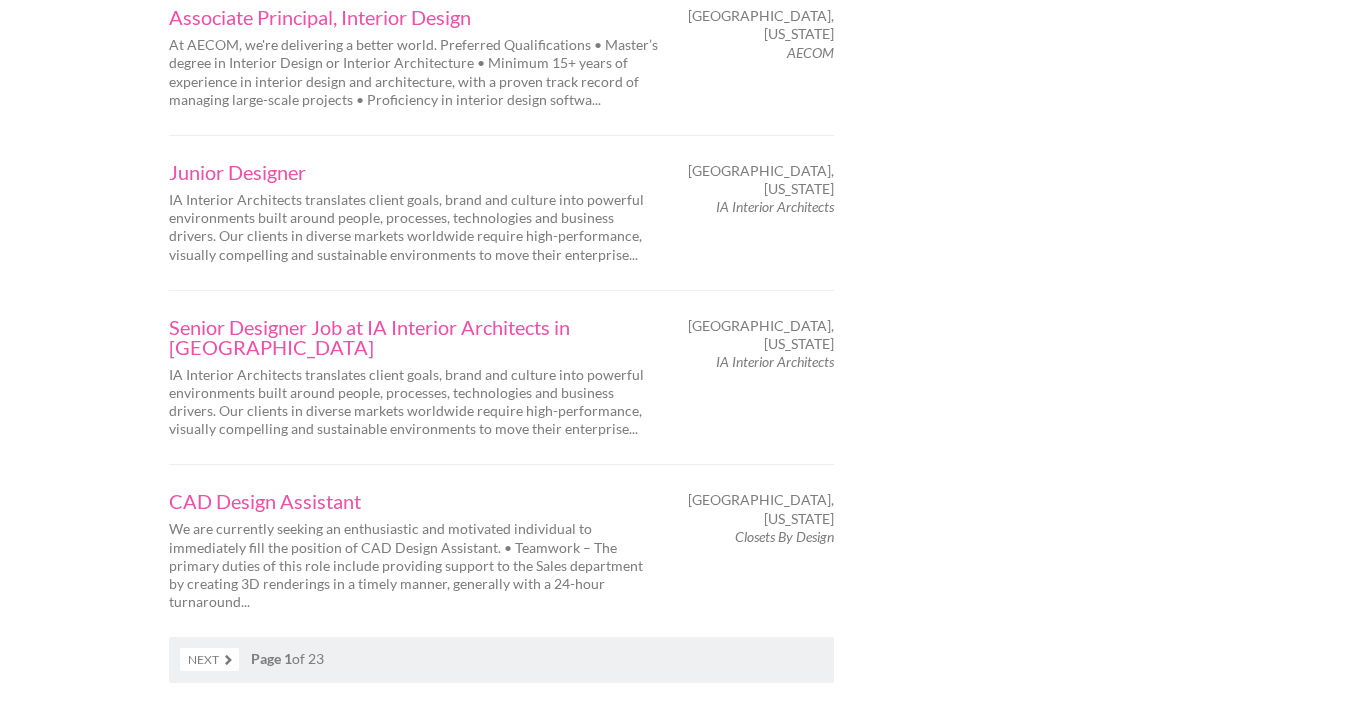 click on "Next" at bounding box center (209, 659) 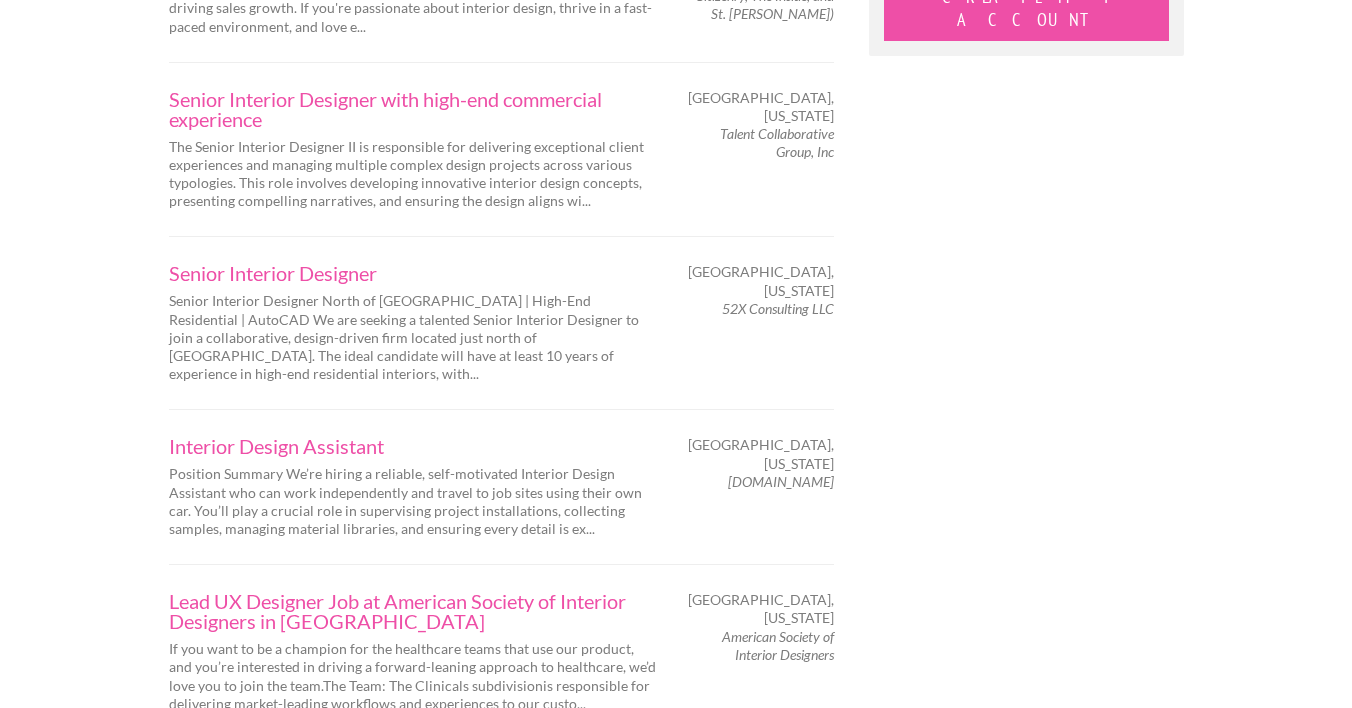scroll, scrollTop: 2246, scrollLeft: 0, axis: vertical 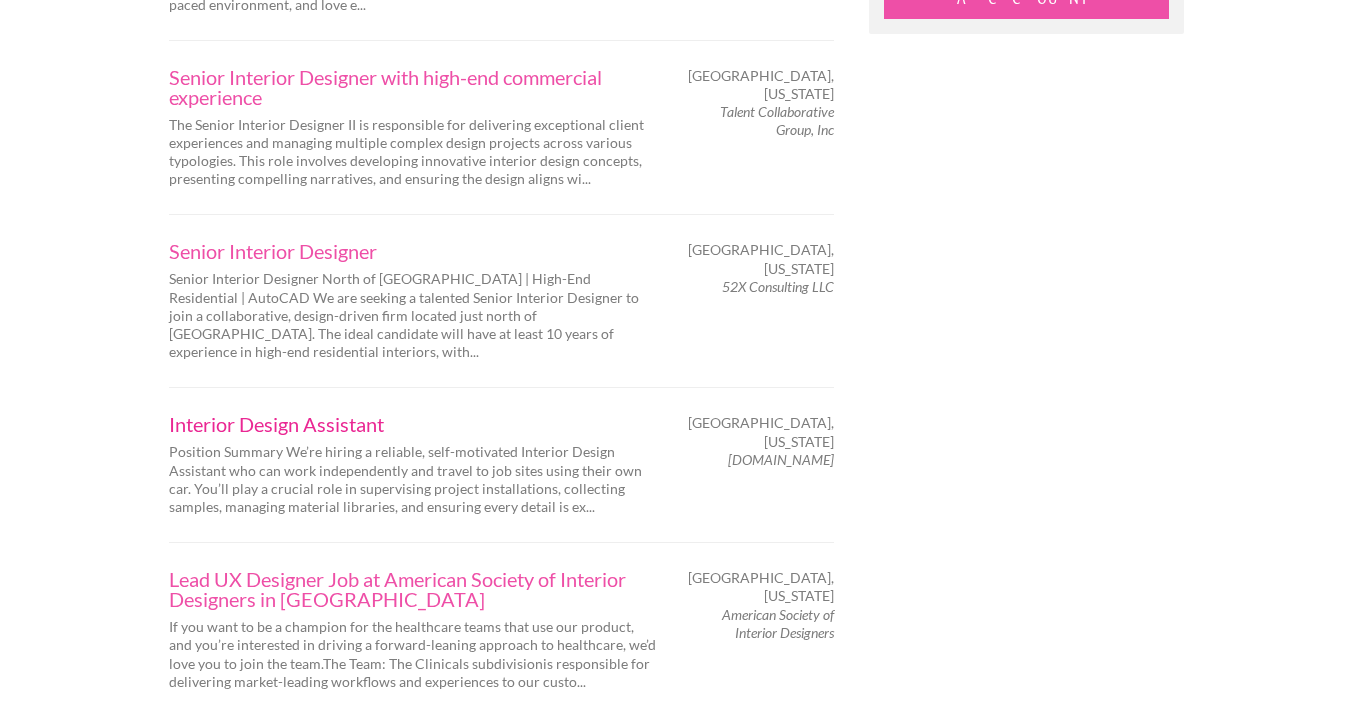 click on "Interior Design Assistant" at bounding box center (414, 424) 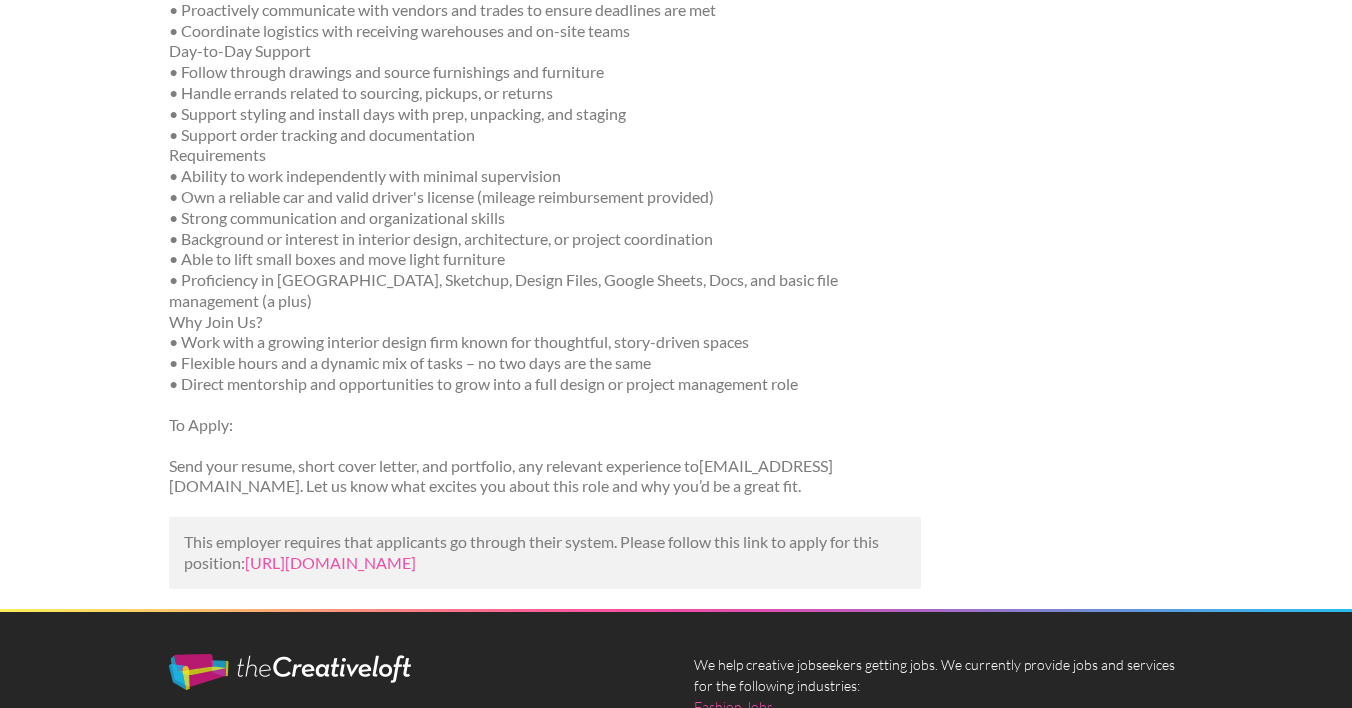 scroll, scrollTop: 0, scrollLeft: 0, axis: both 